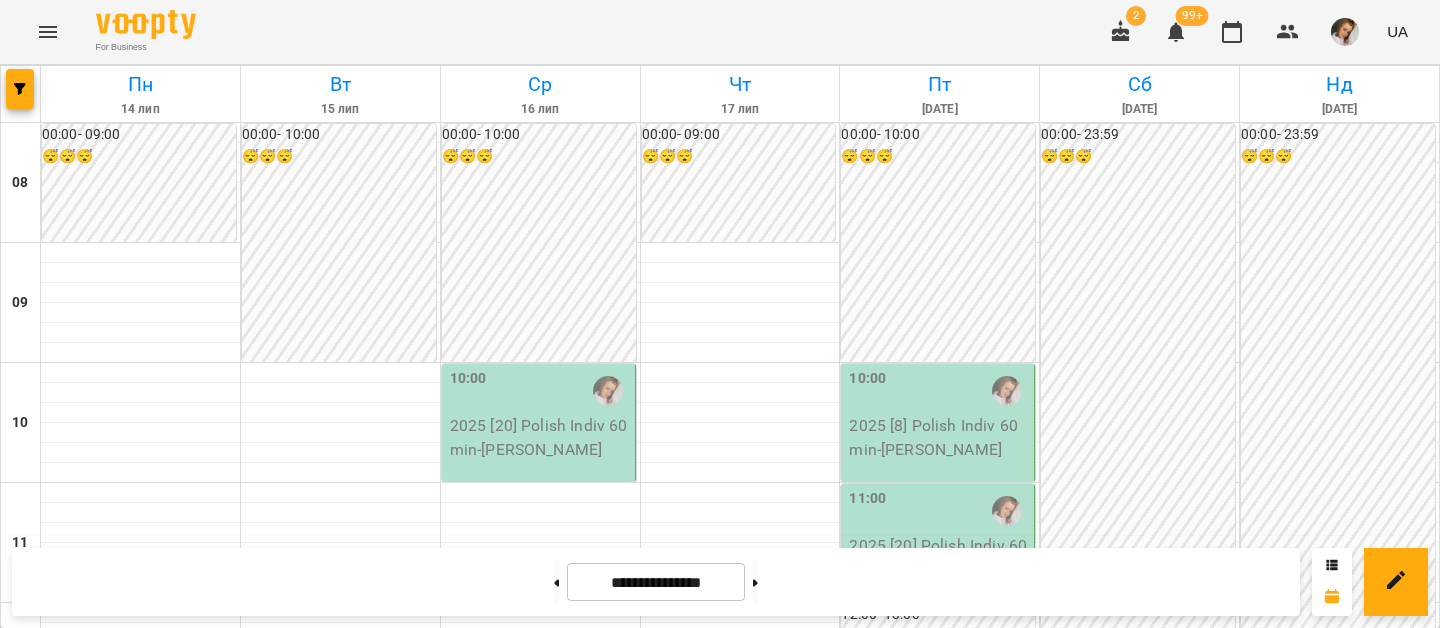 scroll, scrollTop: 0, scrollLeft: 0, axis: both 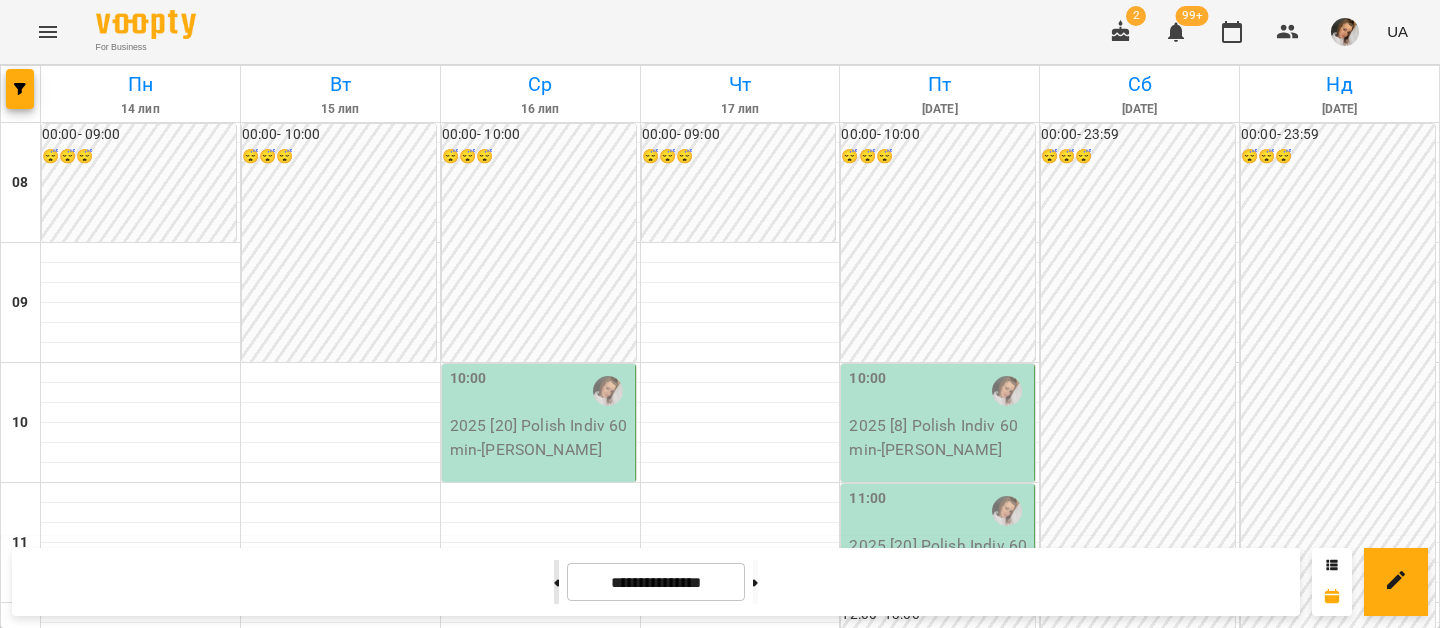 click at bounding box center (556, 582) 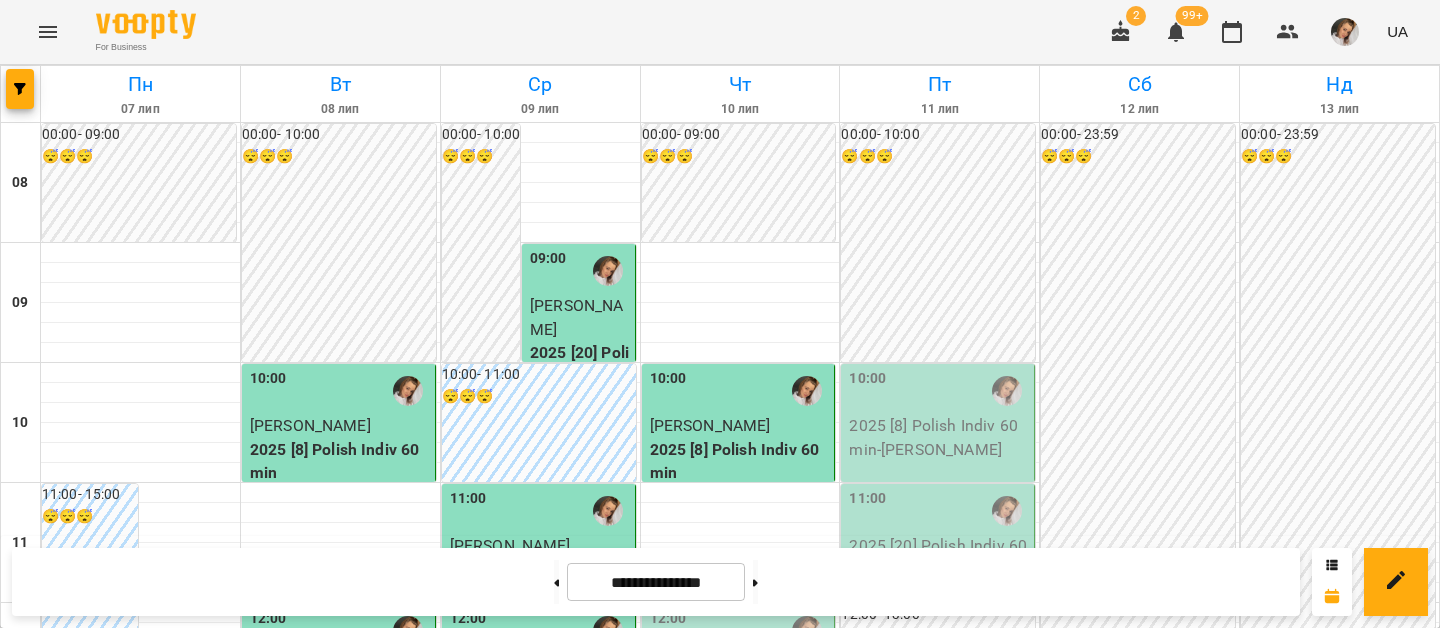 scroll, scrollTop: 422, scrollLeft: 0, axis: vertical 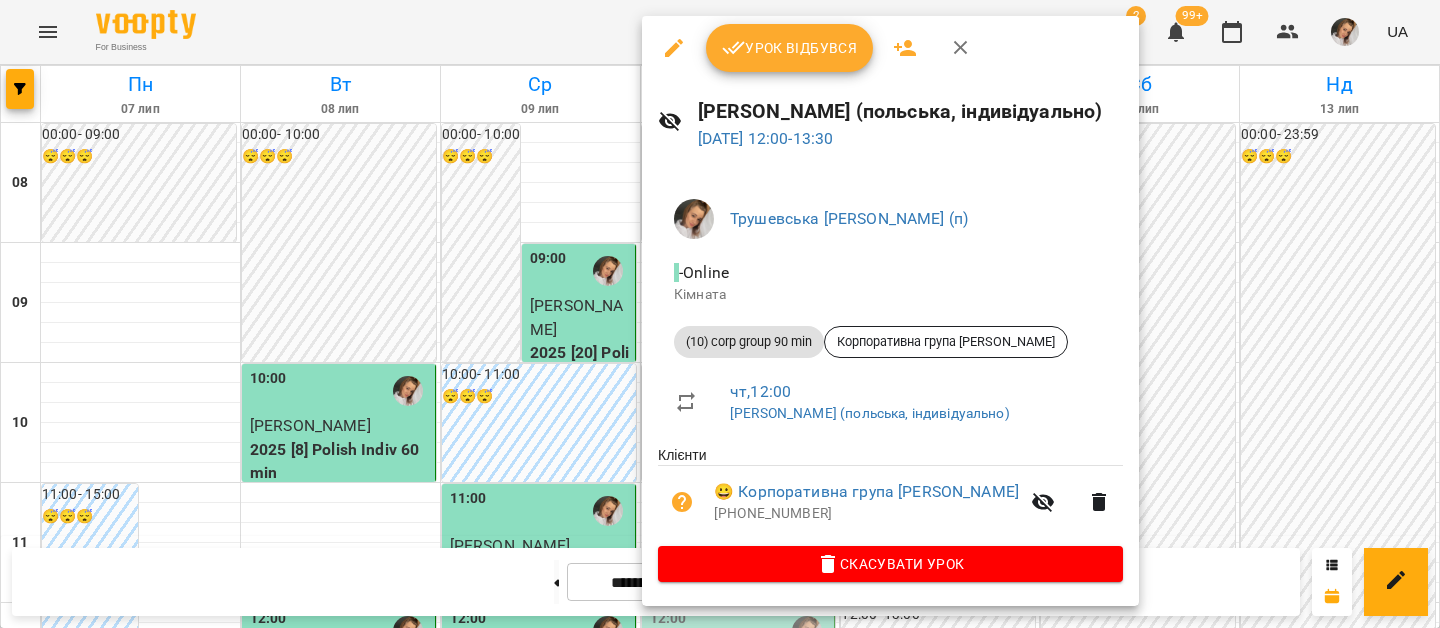 click on "Урок відбувся" at bounding box center (790, 48) 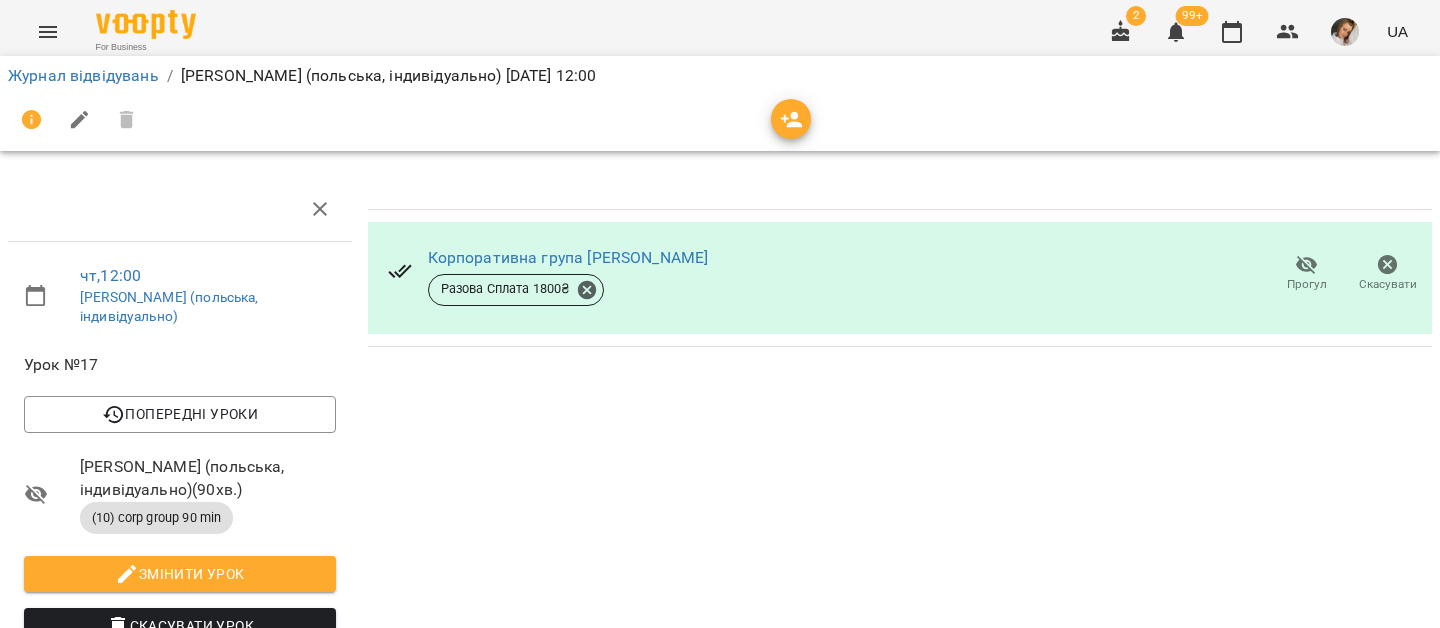 scroll, scrollTop: 3, scrollLeft: 0, axis: vertical 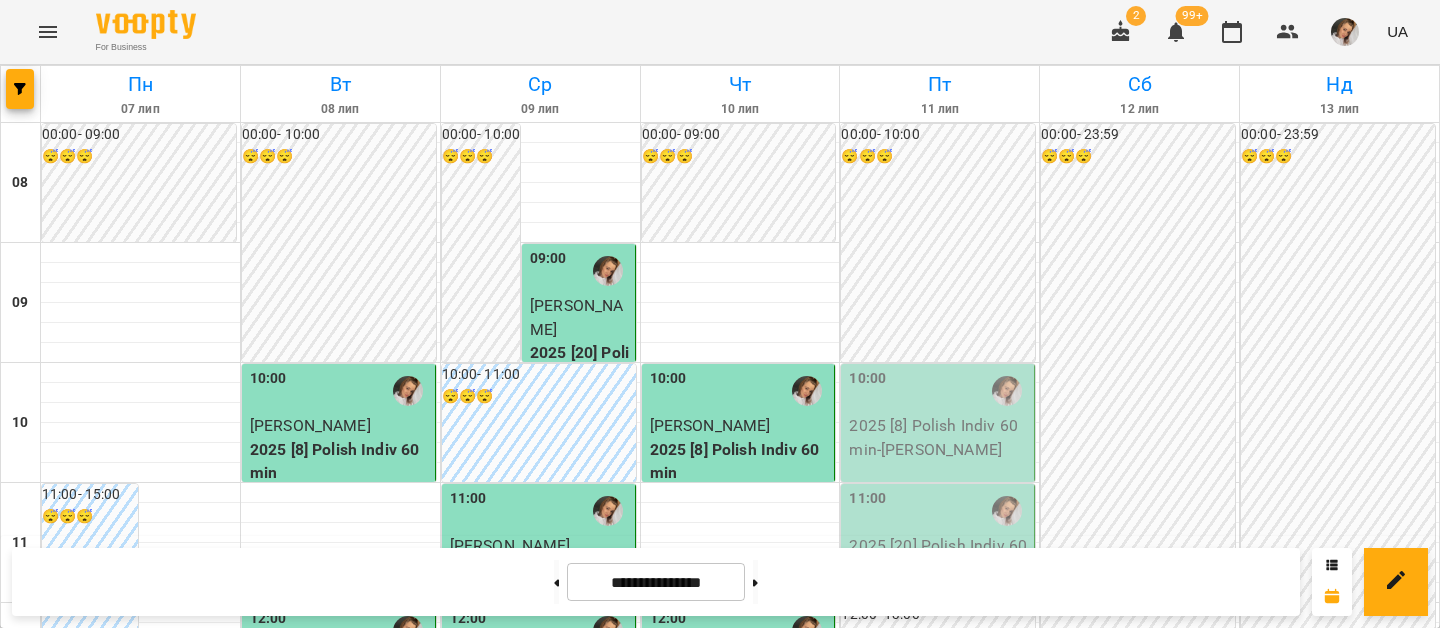 click at bounding box center (21, 94) 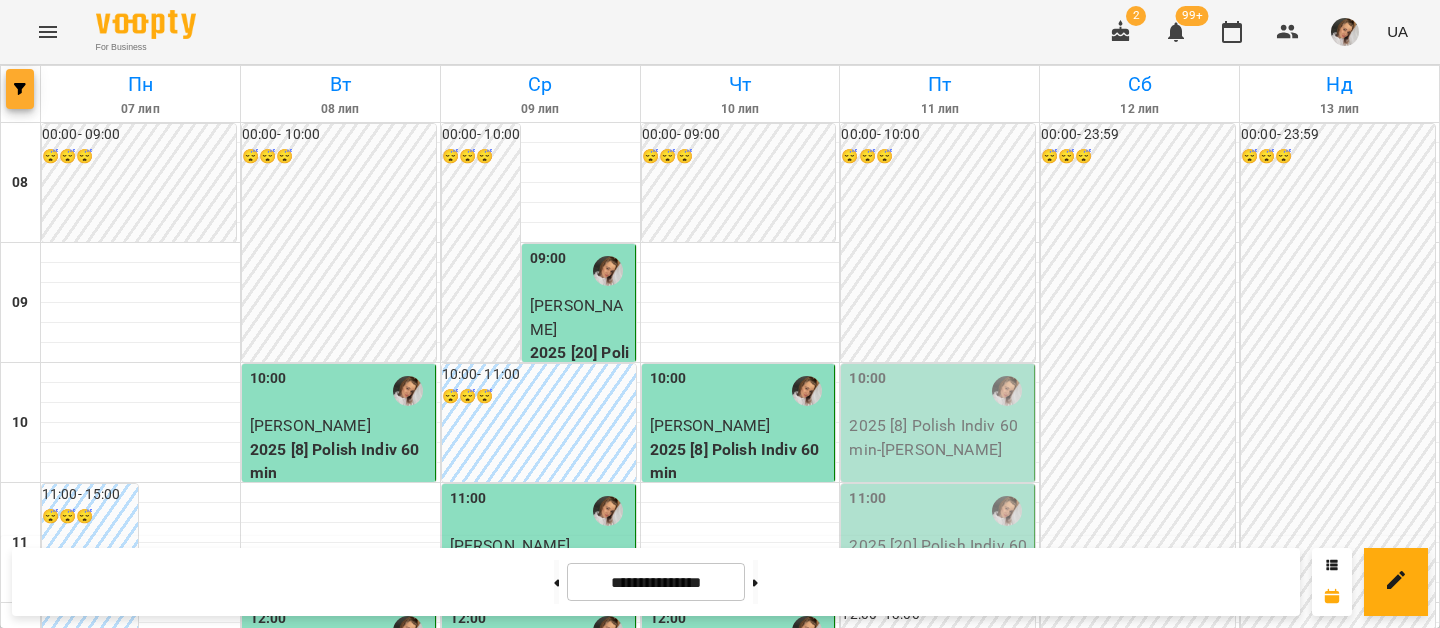 click at bounding box center [20, 89] 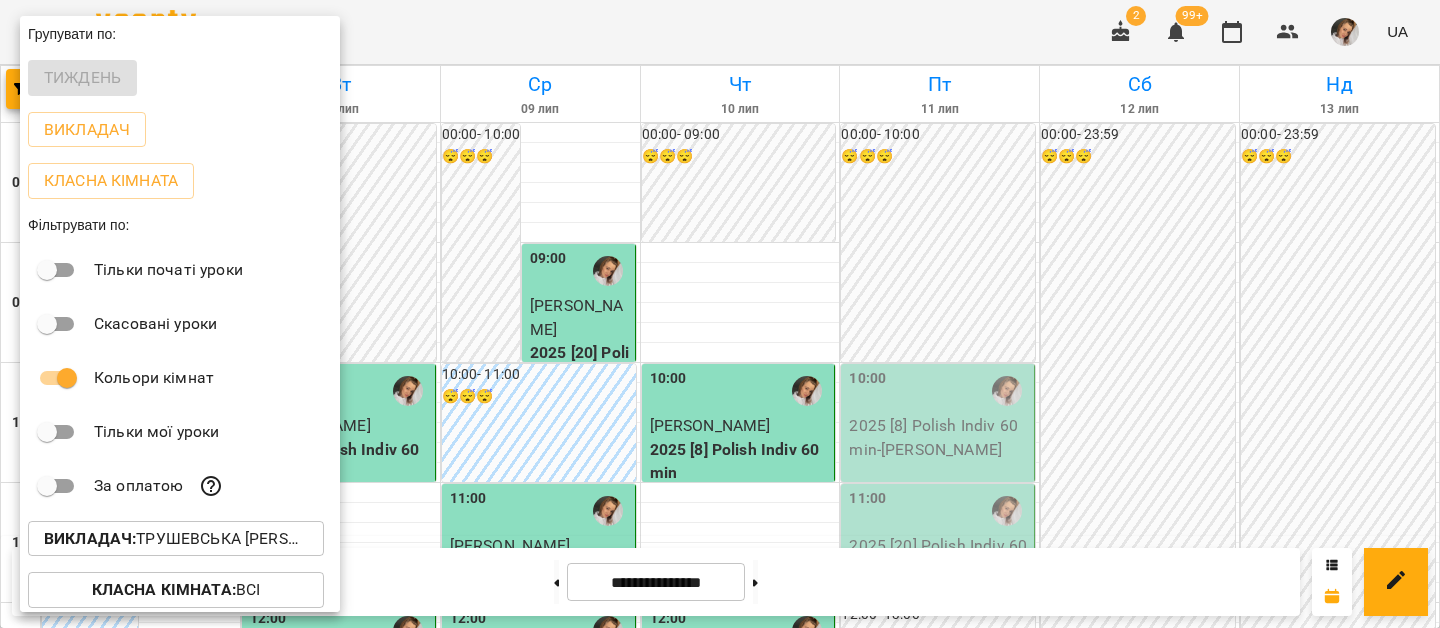 click on "Викладач :" at bounding box center (90, 538) 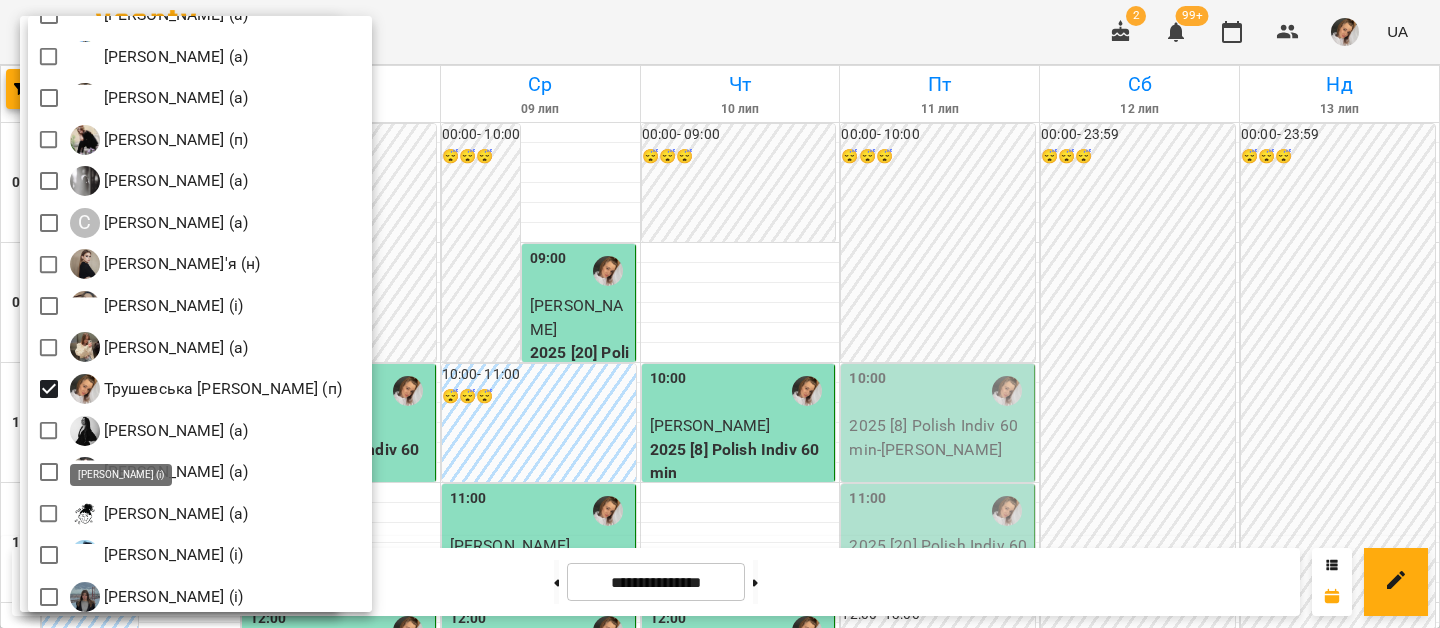 scroll, scrollTop: 2983, scrollLeft: 0, axis: vertical 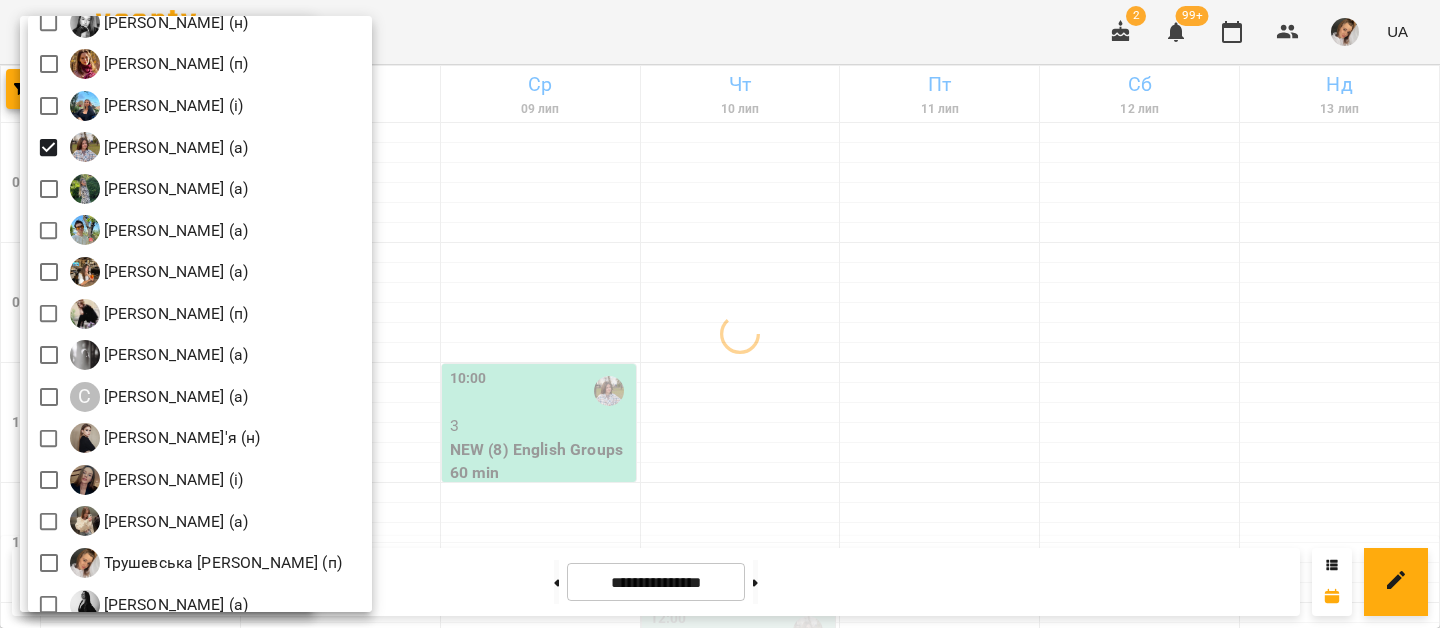 click at bounding box center (720, 314) 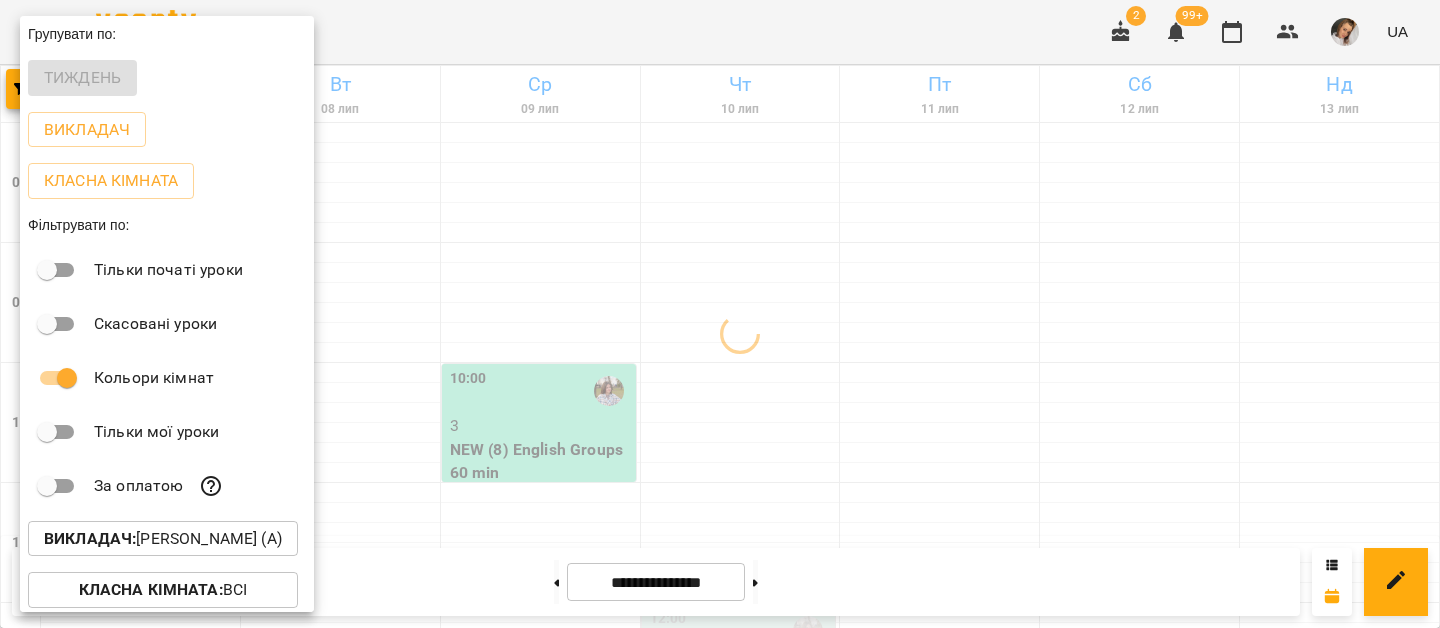 click at bounding box center (720, 314) 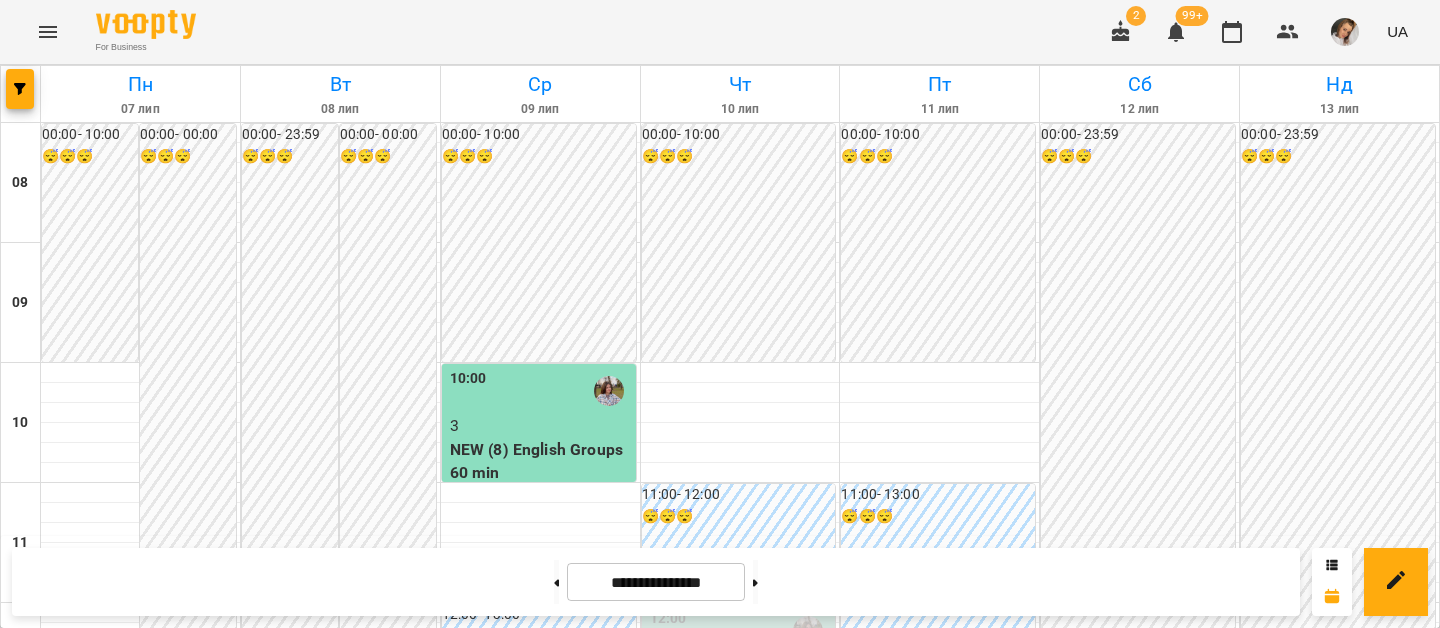 scroll, scrollTop: 692, scrollLeft: 0, axis: vertical 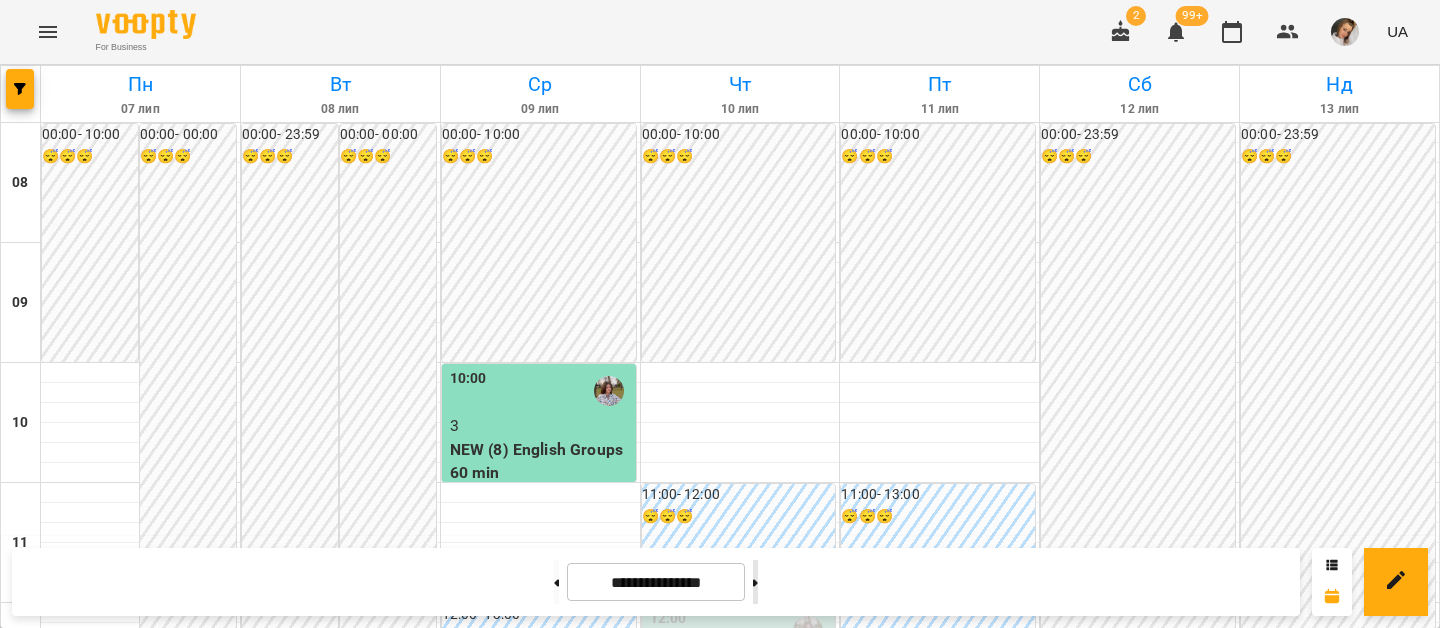 click at bounding box center (755, 582) 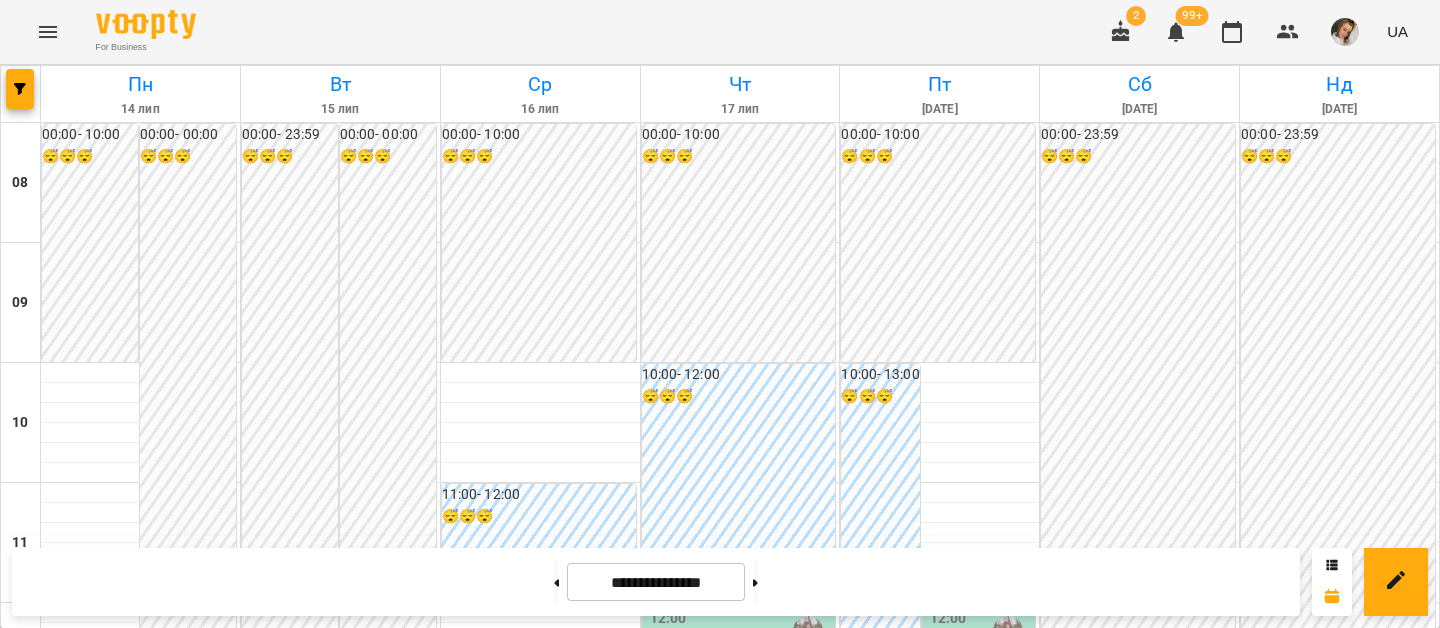 scroll, scrollTop: 627, scrollLeft: 0, axis: vertical 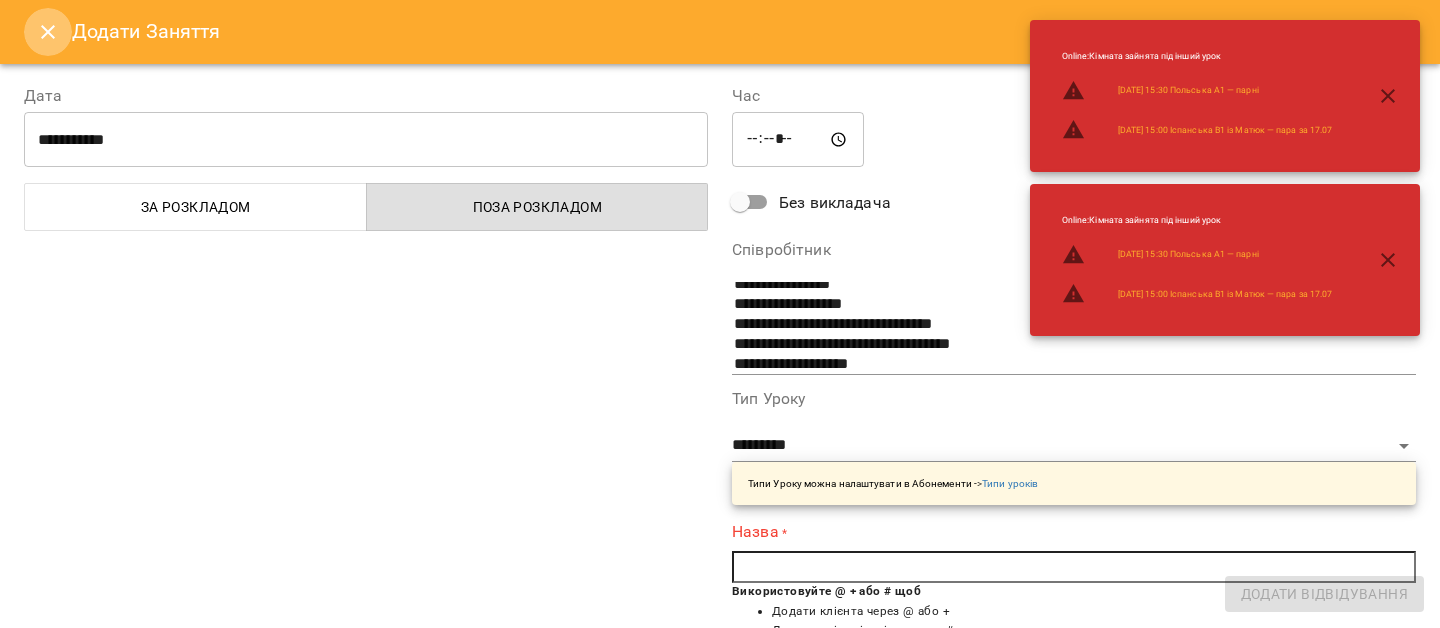 click 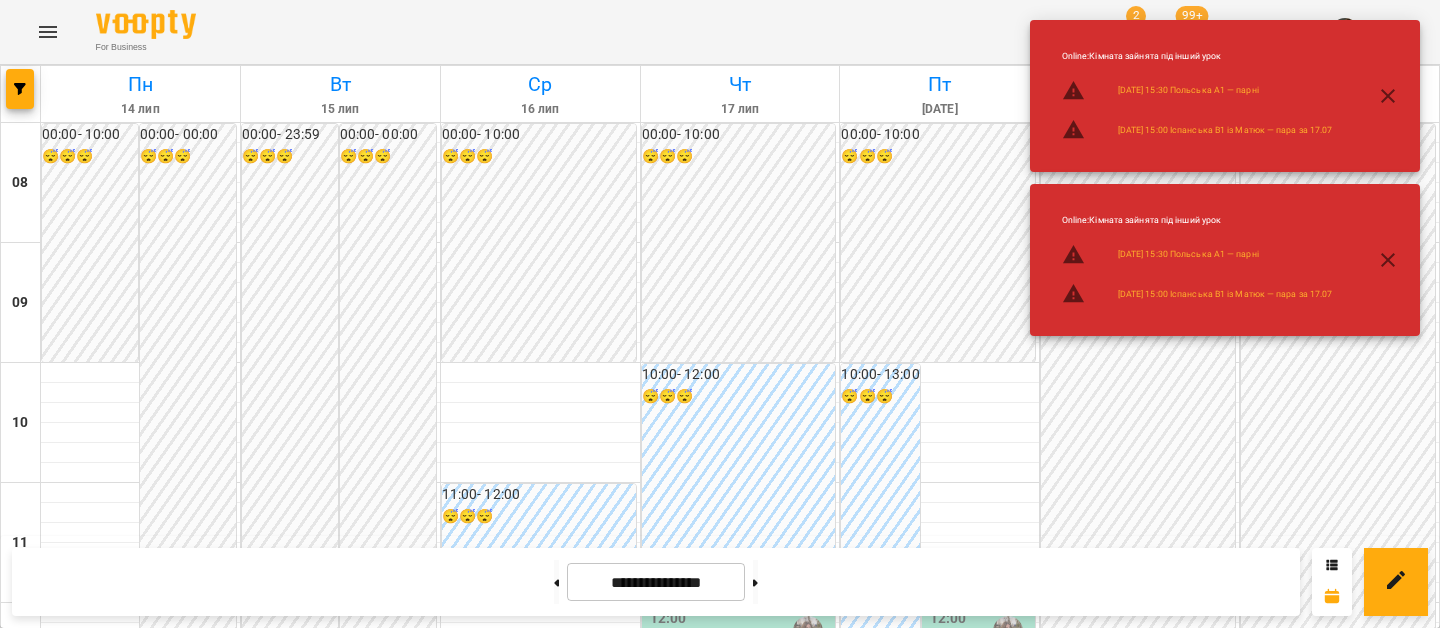 scroll, scrollTop: 469, scrollLeft: 0, axis: vertical 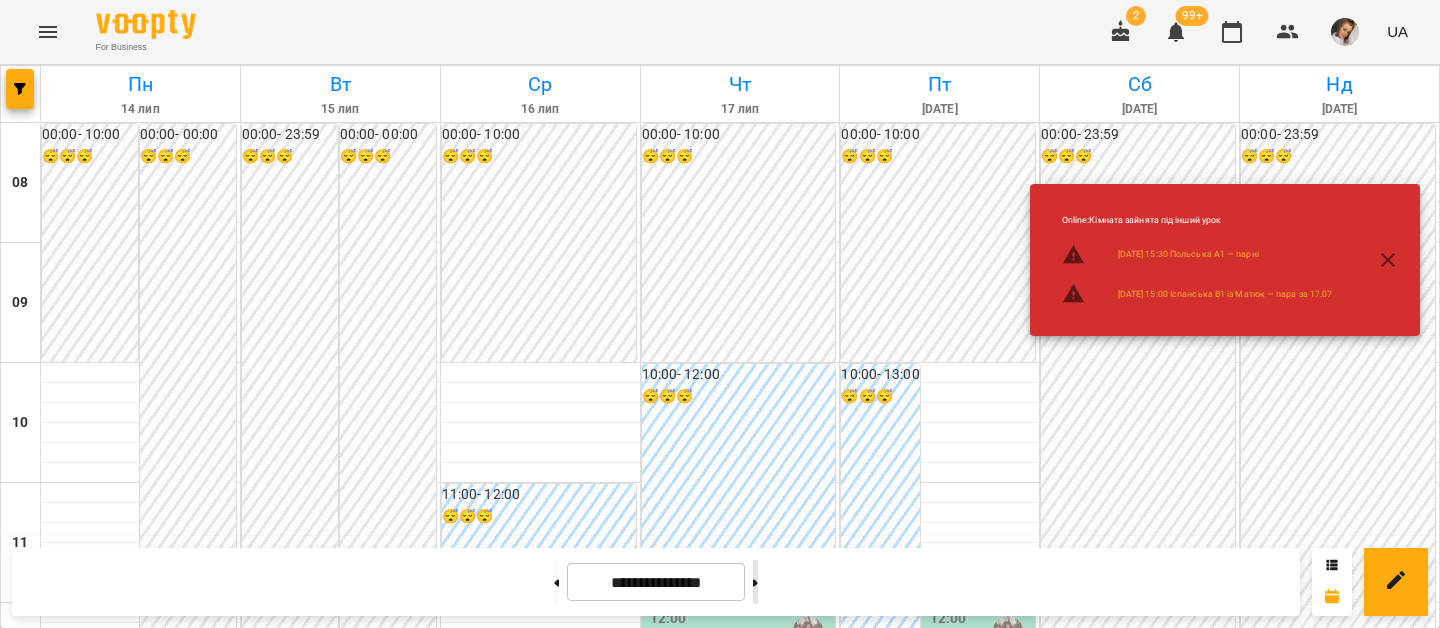 click at bounding box center [755, 582] 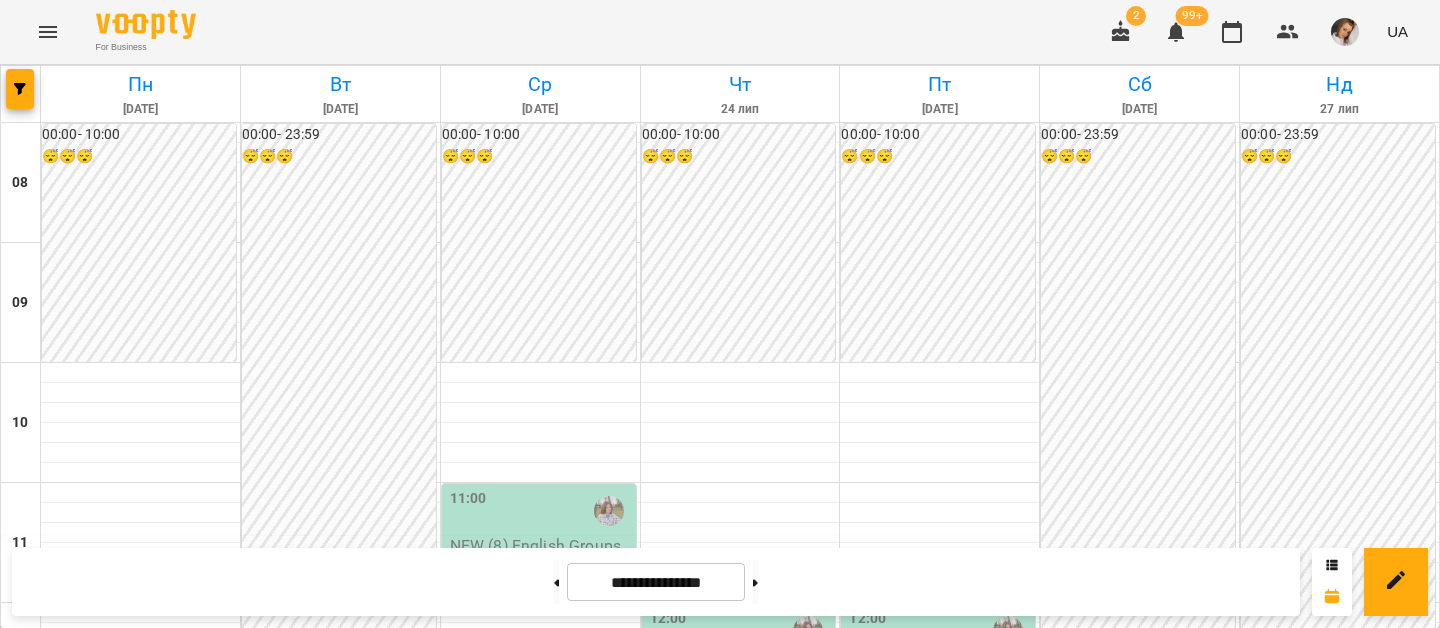 scroll, scrollTop: 1009, scrollLeft: 0, axis: vertical 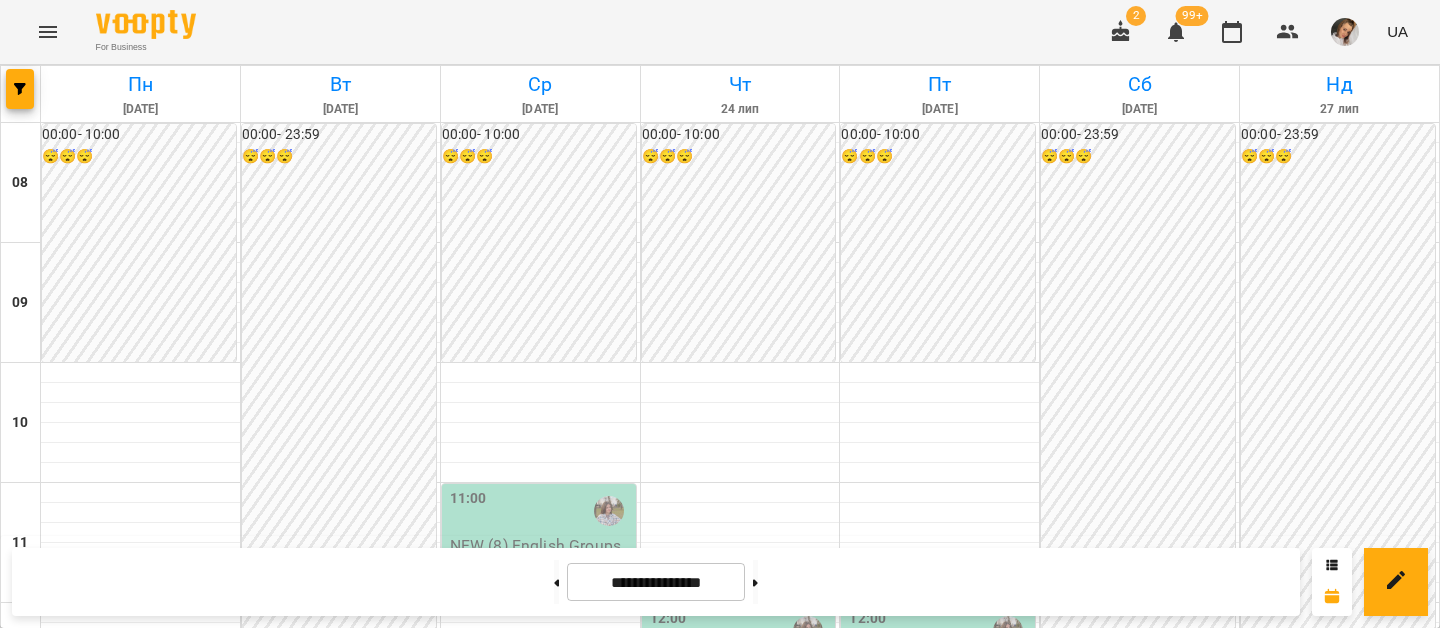 click on "NEW (8) English Groups 60 min - Англійська В2-С1 [PERSON_NAME]" at bounding box center (141, 1409) 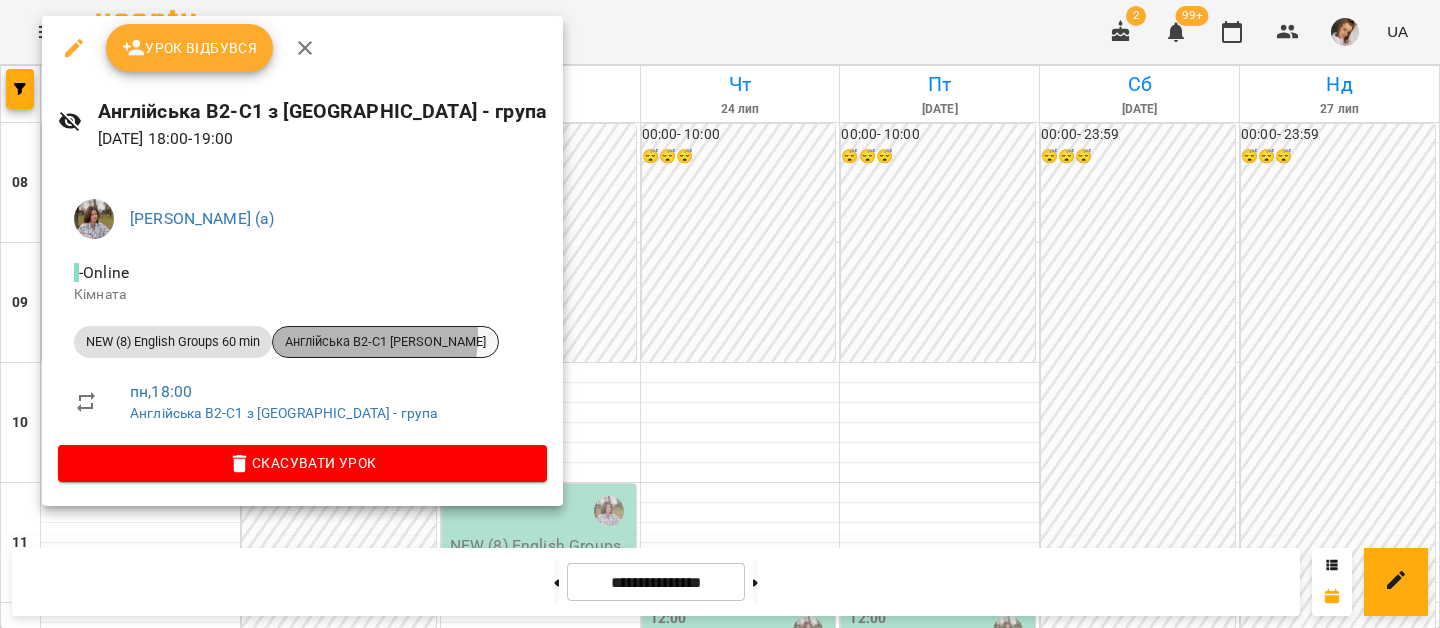 click on "Англійська В2-С1 [PERSON_NAME]" at bounding box center [385, 342] 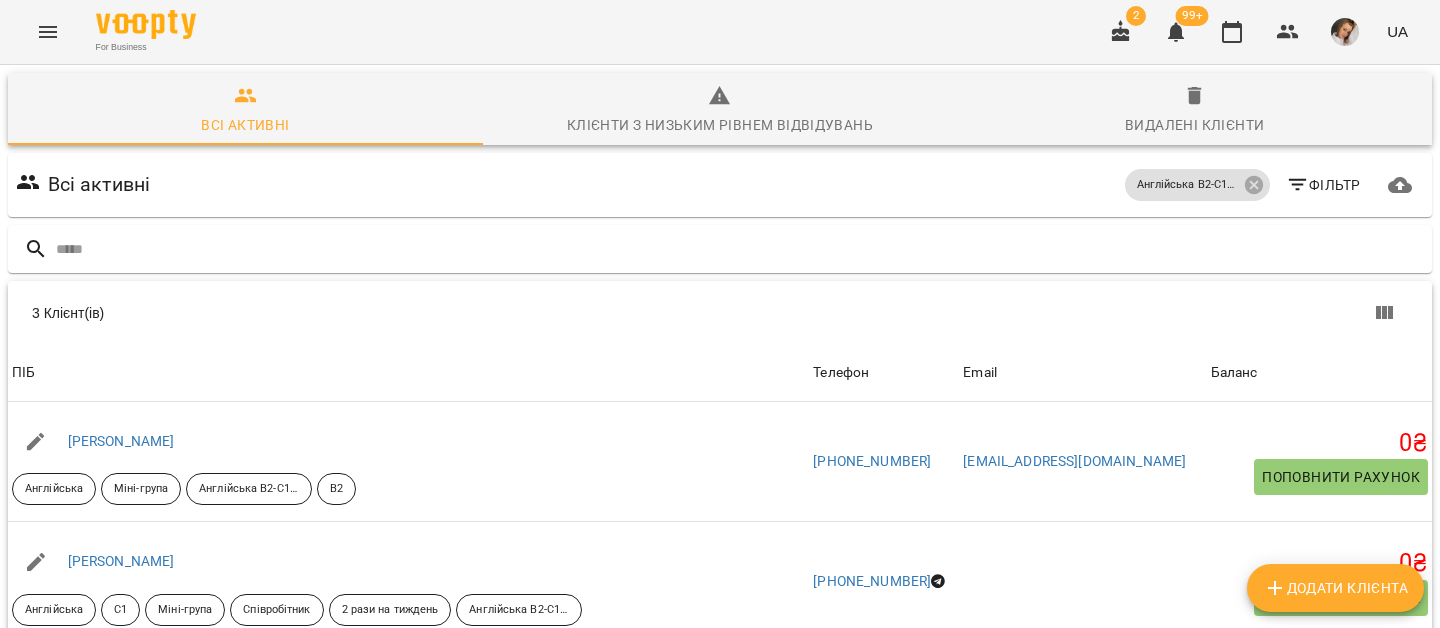 scroll, scrollTop: 257, scrollLeft: 0, axis: vertical 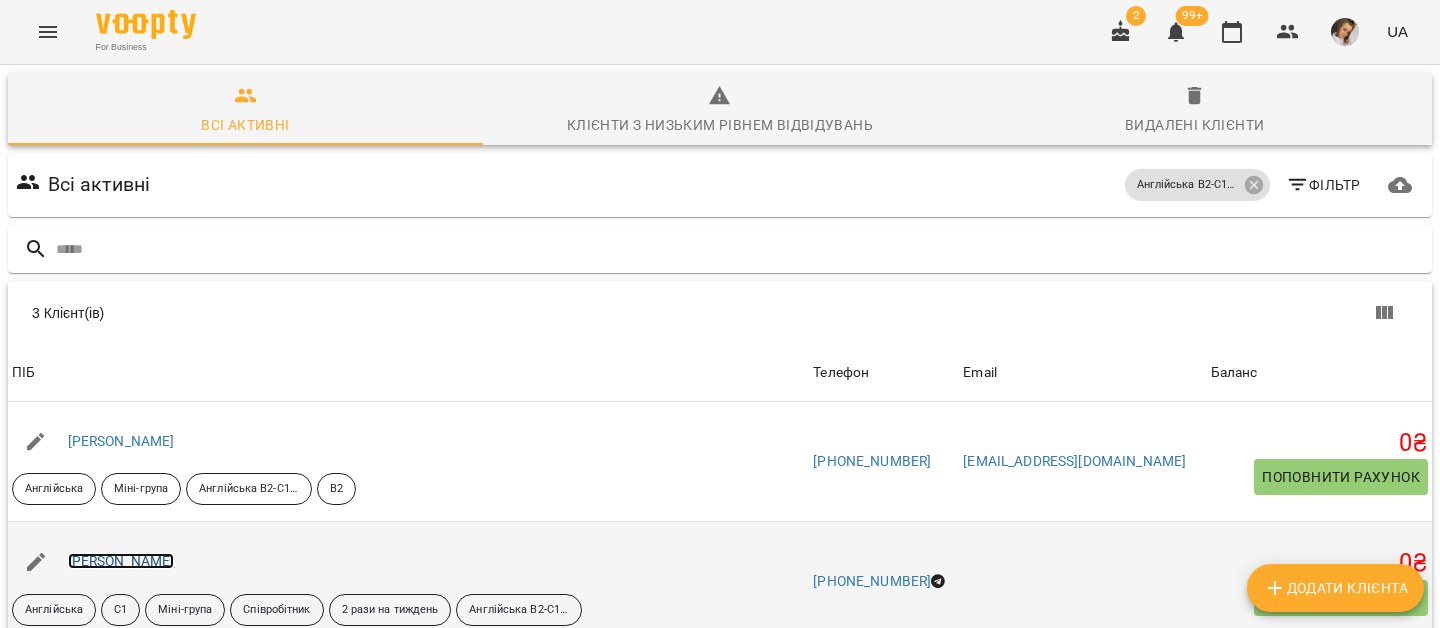 click on "[PERSON_NAME]" at bounding box center (121, 561) 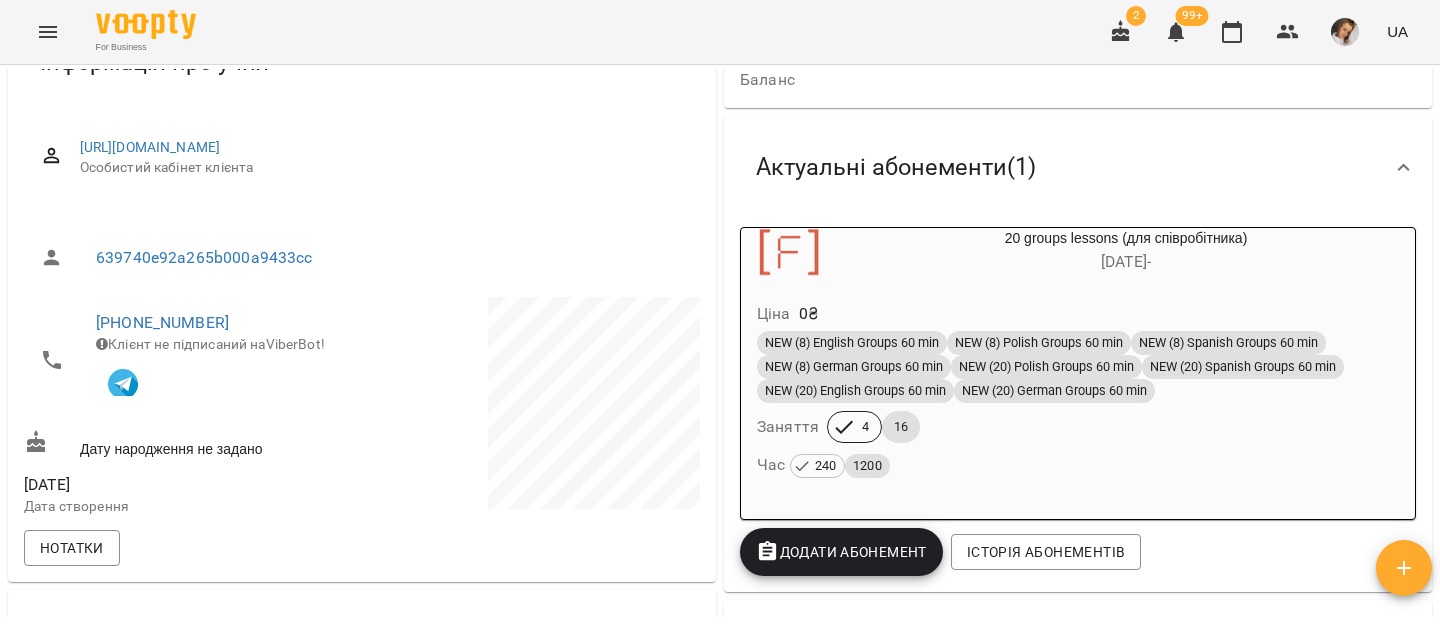 scroll, scrollTop: 233, scrollLeft: 0, axis: vertical 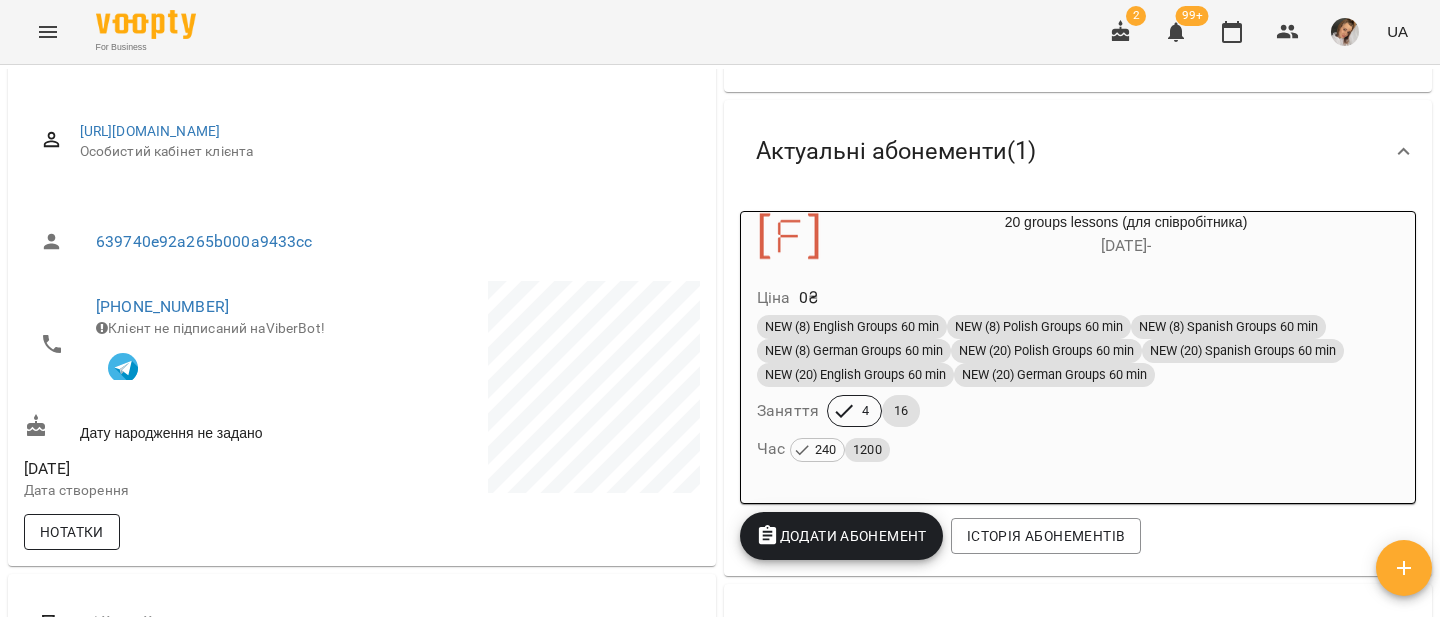 click on "Нотатки" at bounding box center (72, 532) 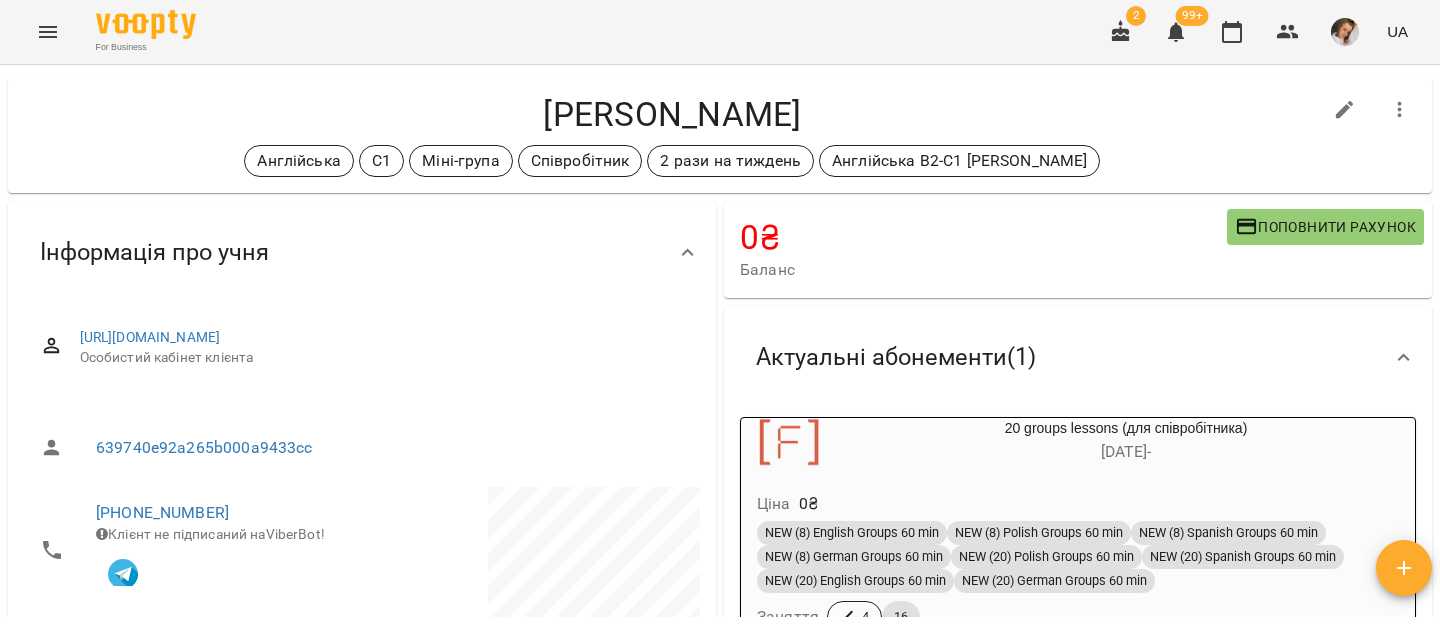 scroll, scrollTop: 0, scrollLeft: 0, axis: both 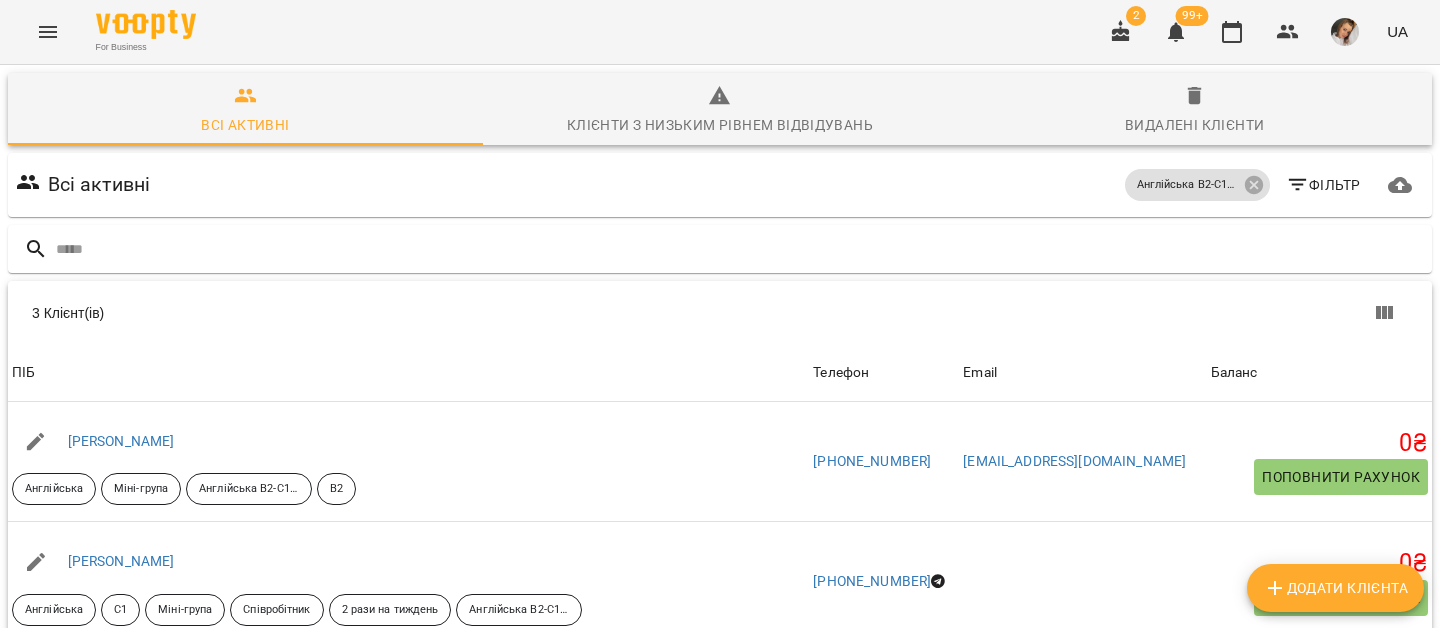 click on "[PERSON_NAME]" at bounding box center [121, 682] 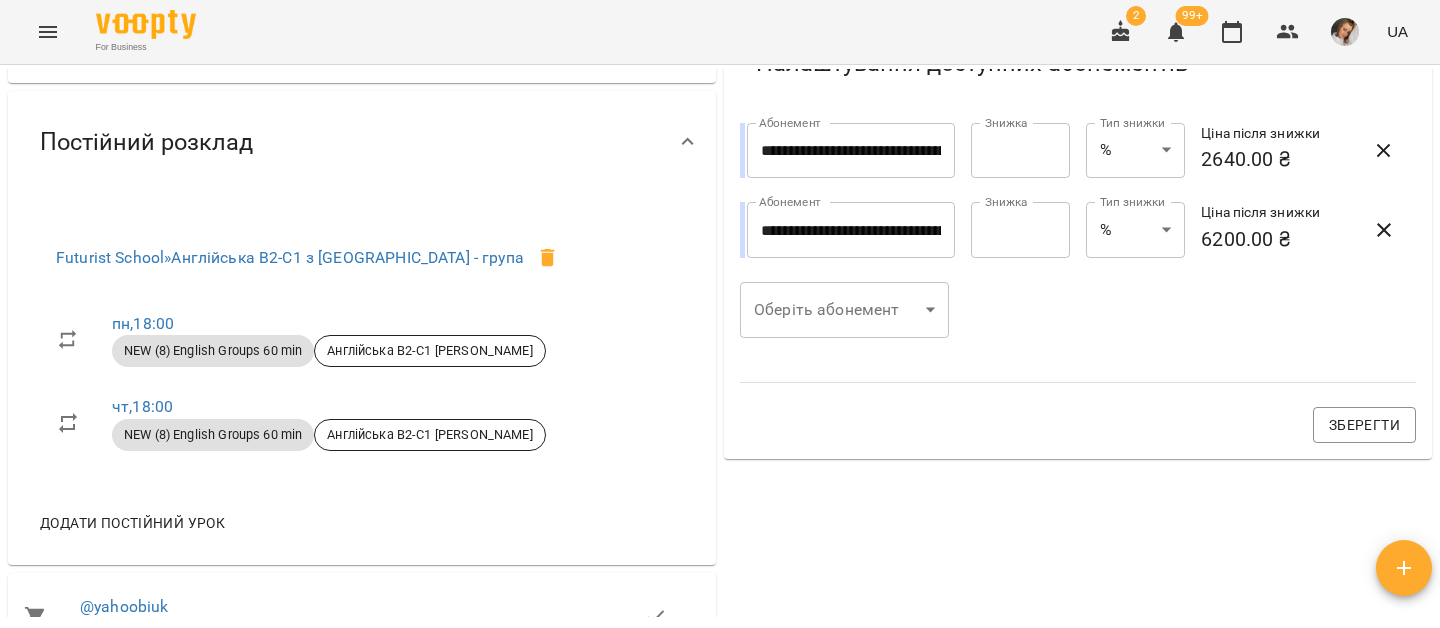 scroll, scrollTop: 764, scrollLeft: 0, axis: vertical 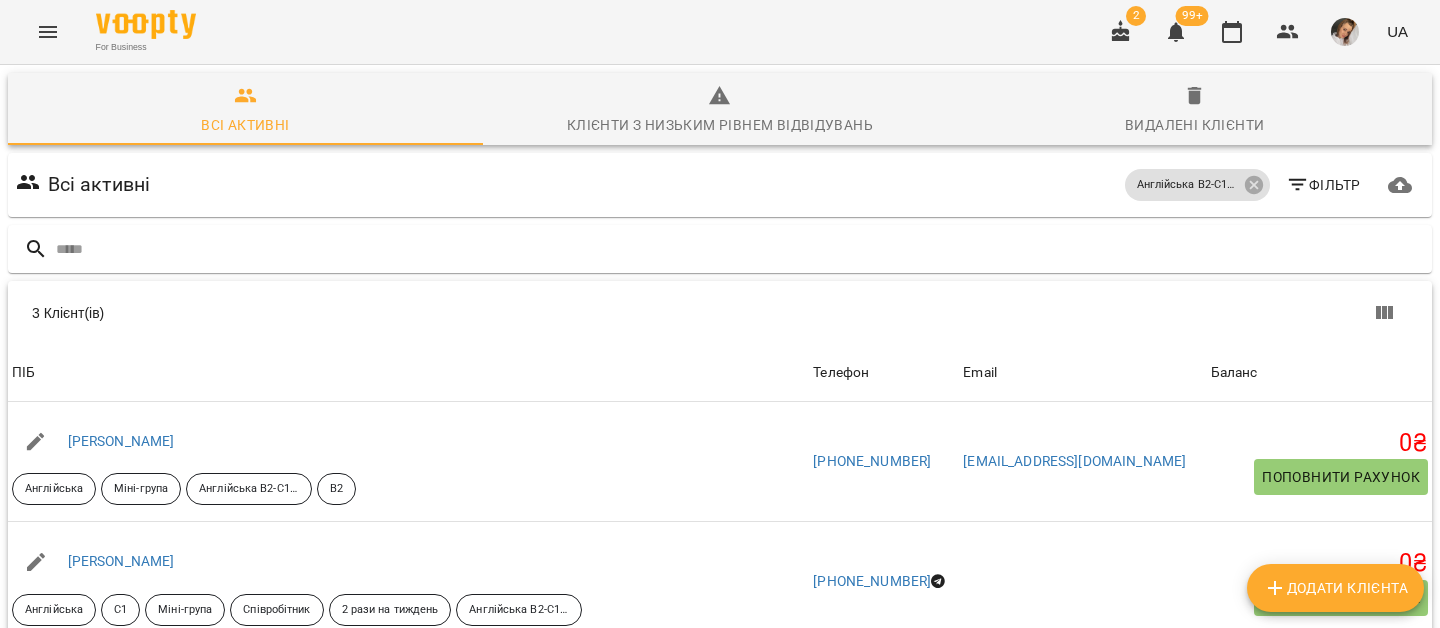 click 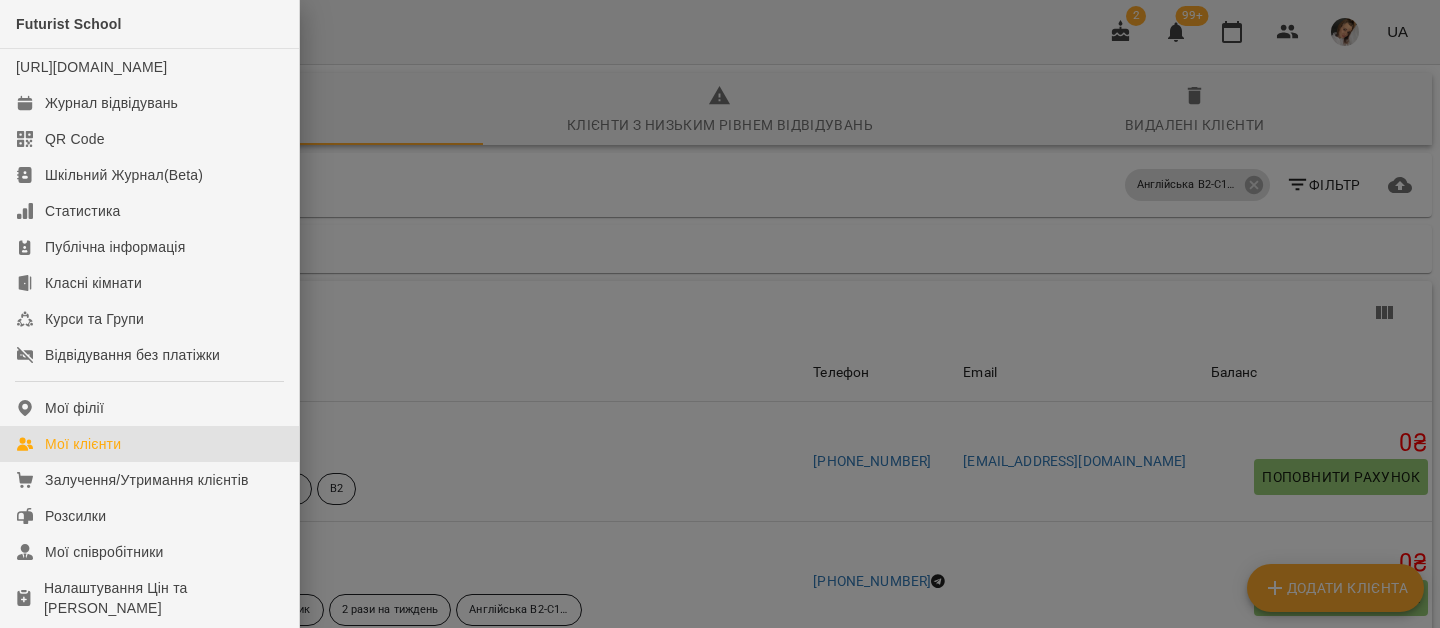 click at bounding box center (720, 314) 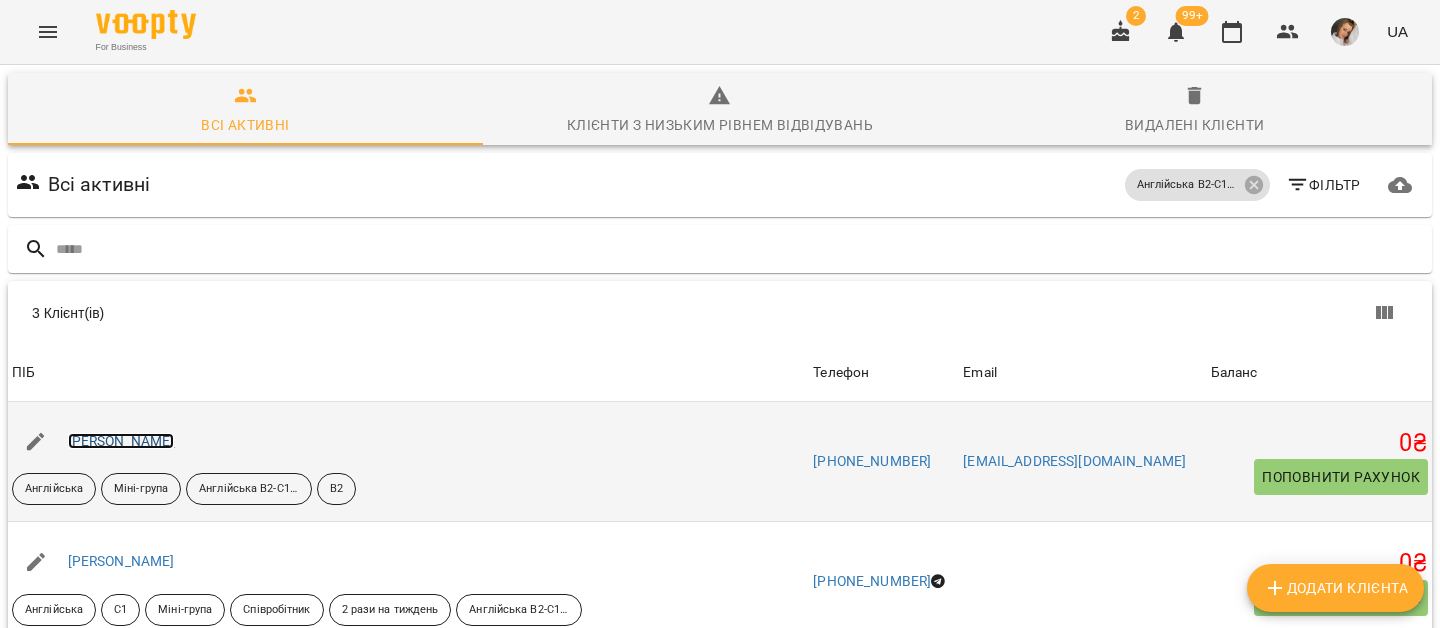 click on "[PERSON_NAME]" at bounding box center (121, 441) 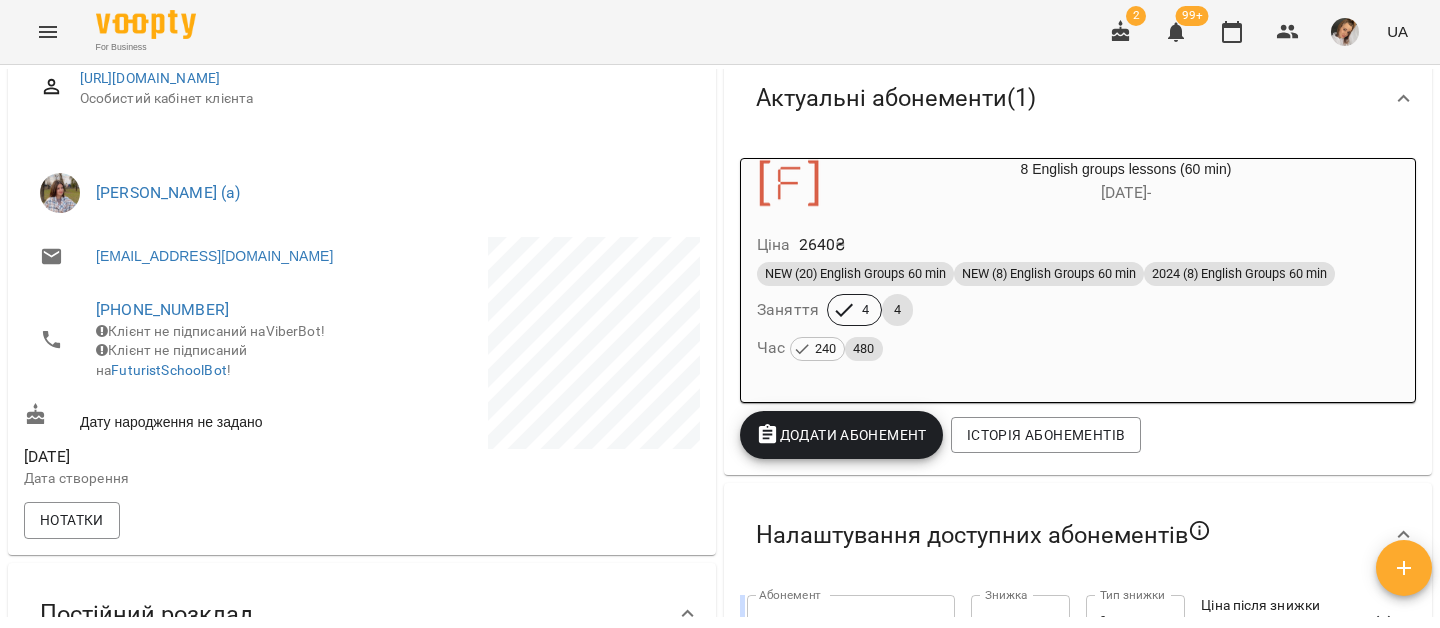 scroll, scrollTop: 287, scrollLeft: 0, axis: vertical 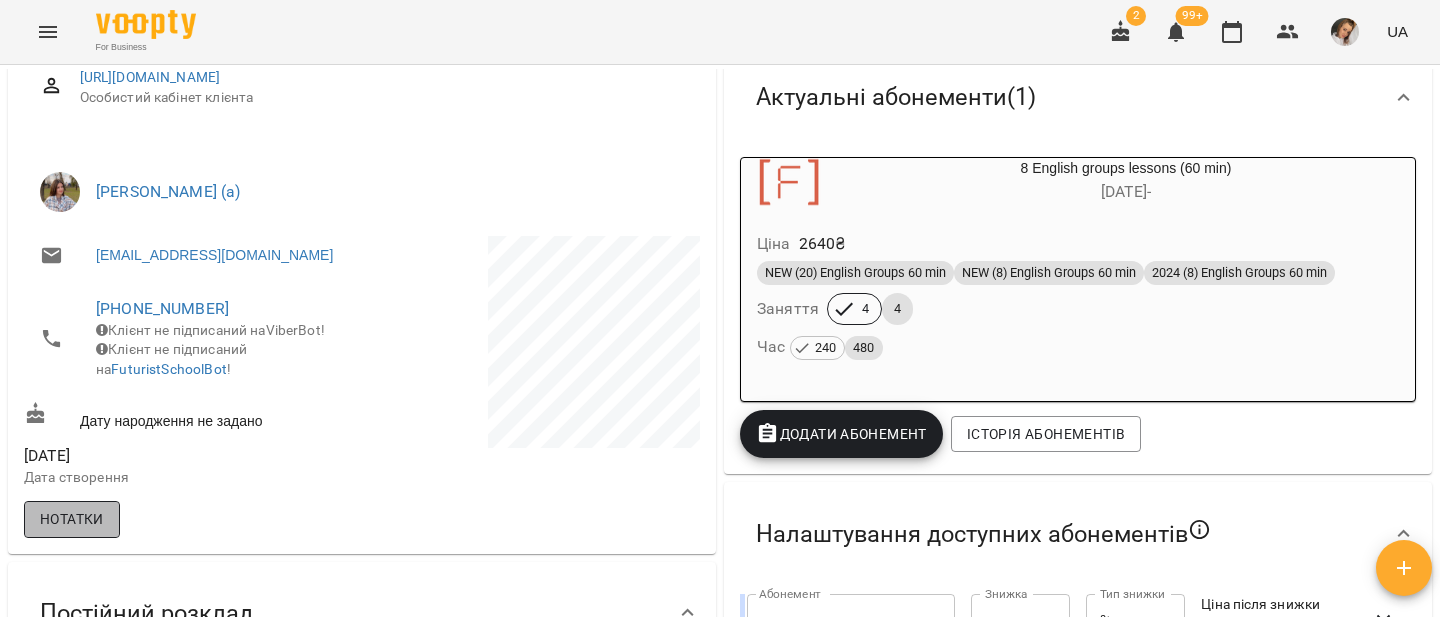 click on "Нотатки" at bounding box center (72, 519) 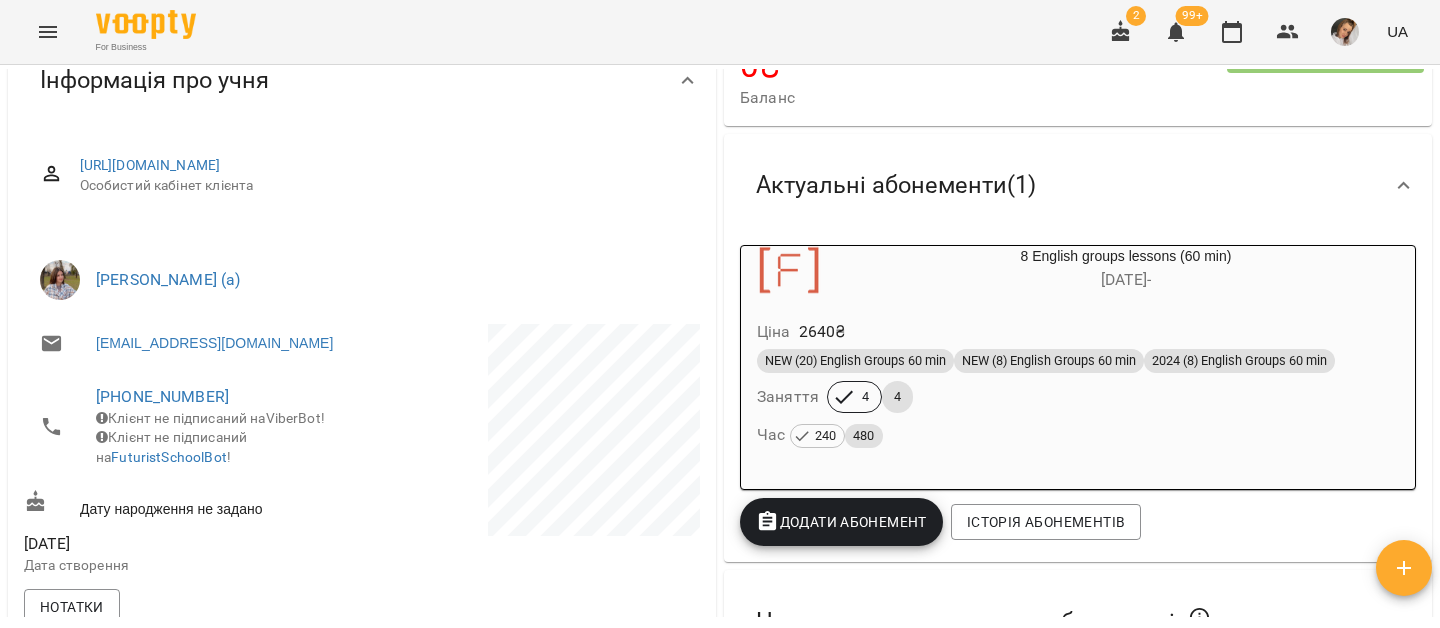 scroll, scrollTop: 0, scrollLeft: 0, axis: both 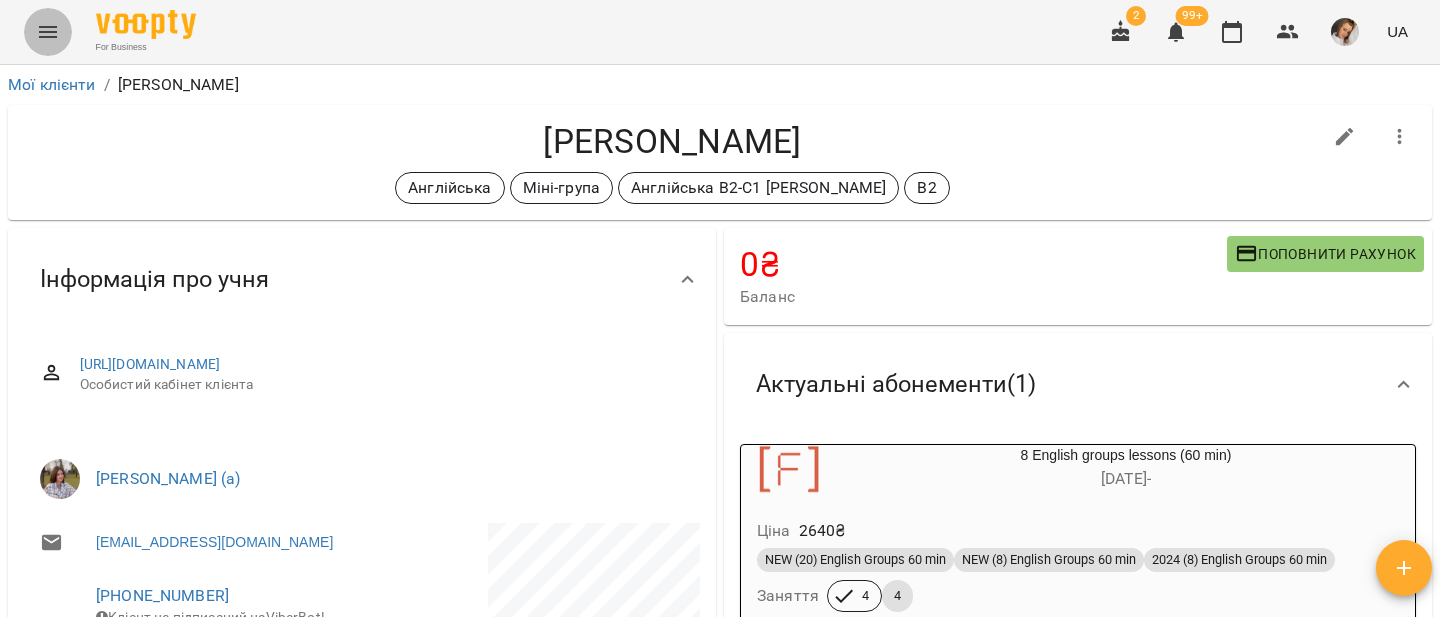 click 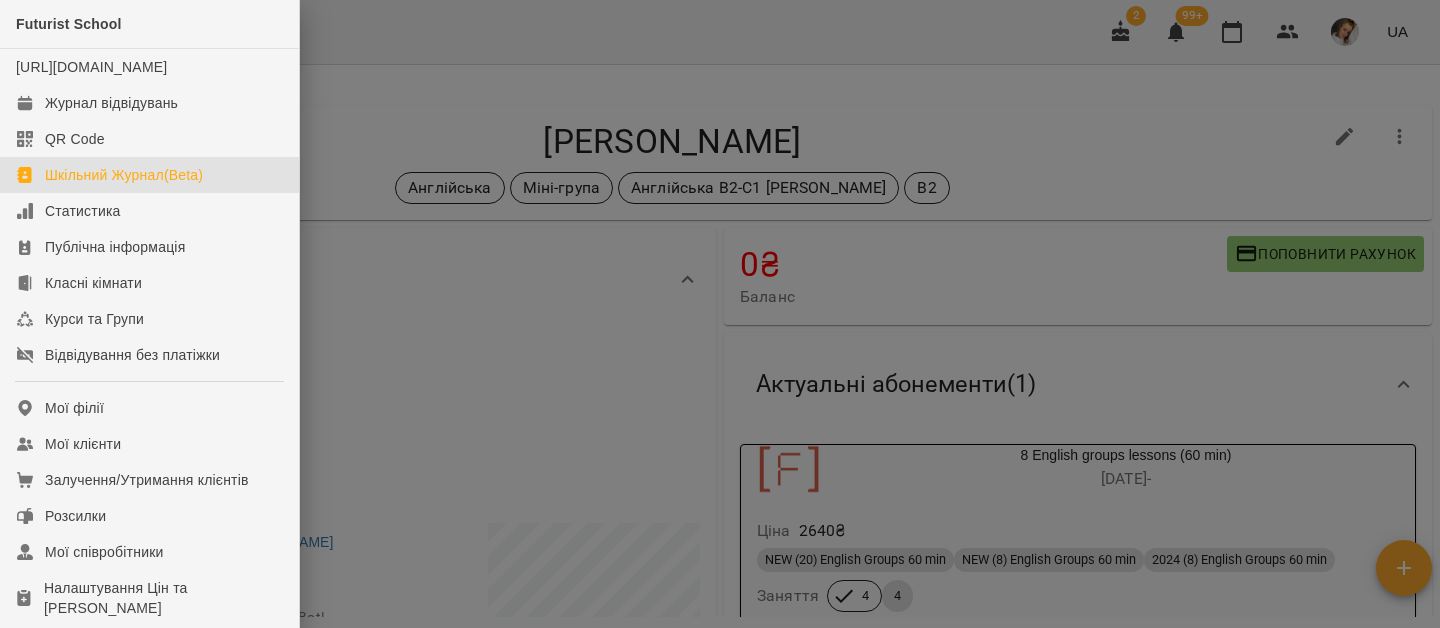 click on "Шкільний Журнал(Beta)" at bounding box center (124, 175) 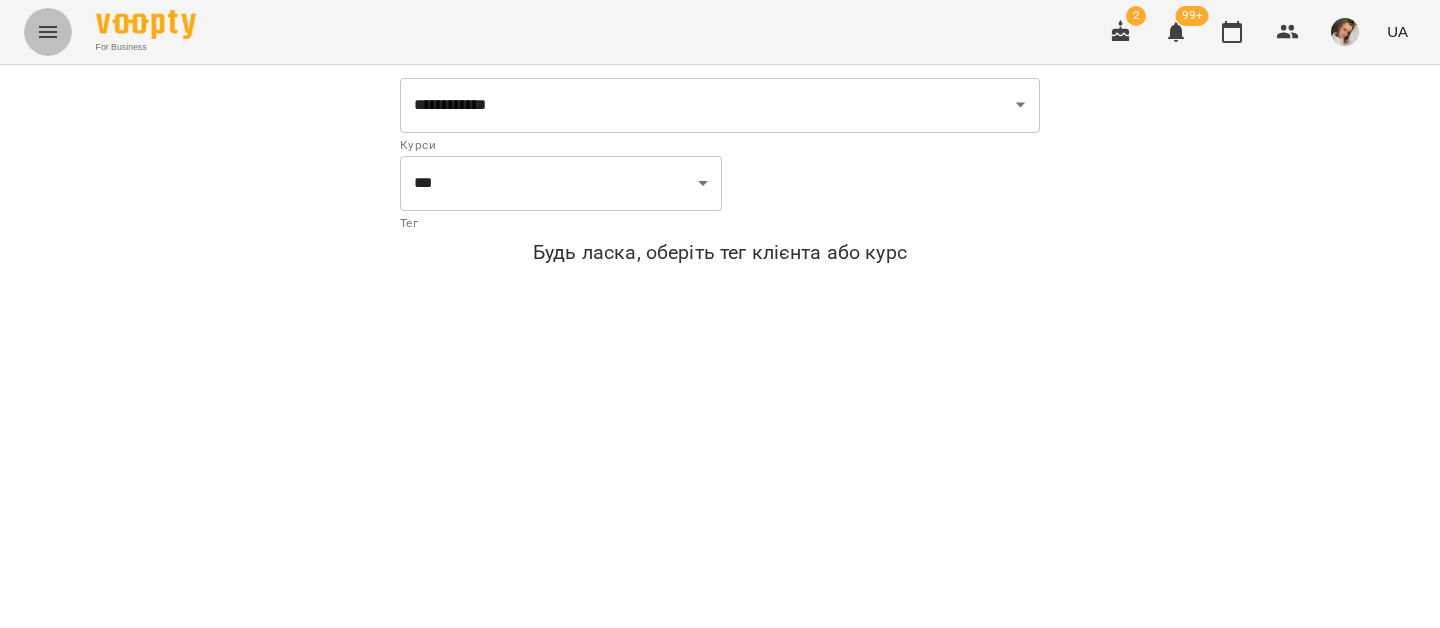 click at bounding box center [48, 32] 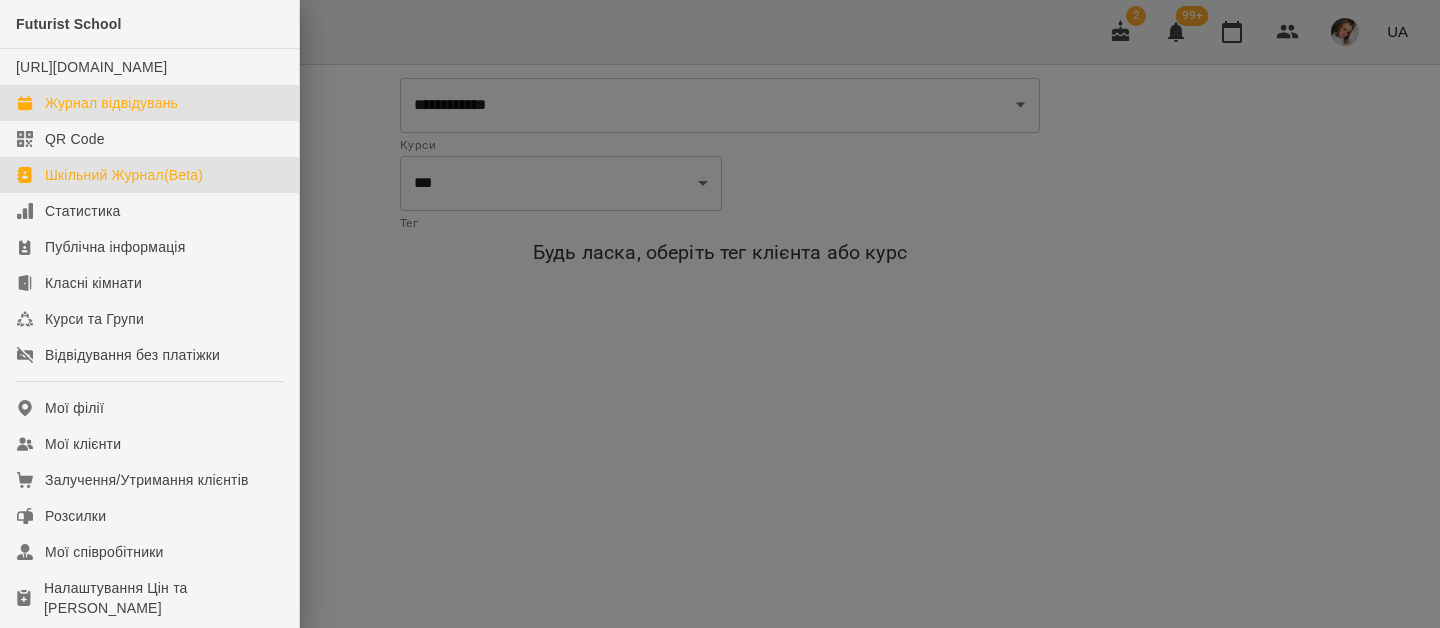 click on "Журнал відвідувань" at bounding box center [111, 103] 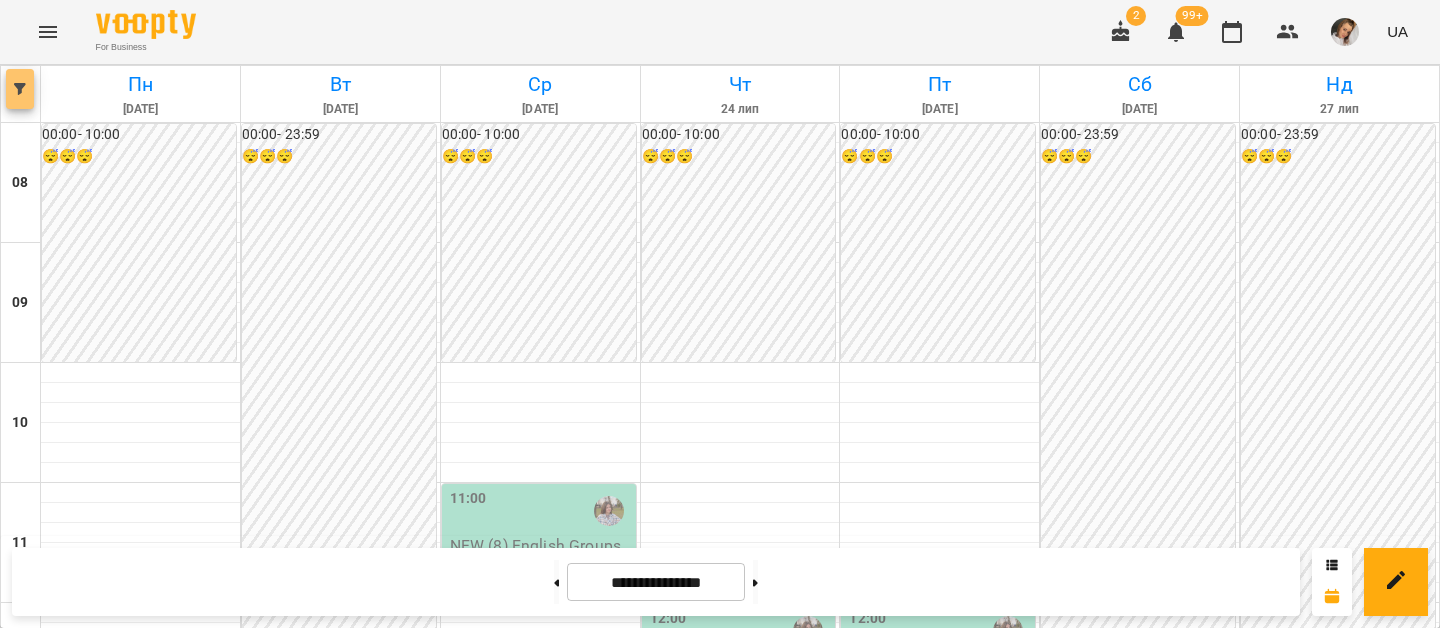 click 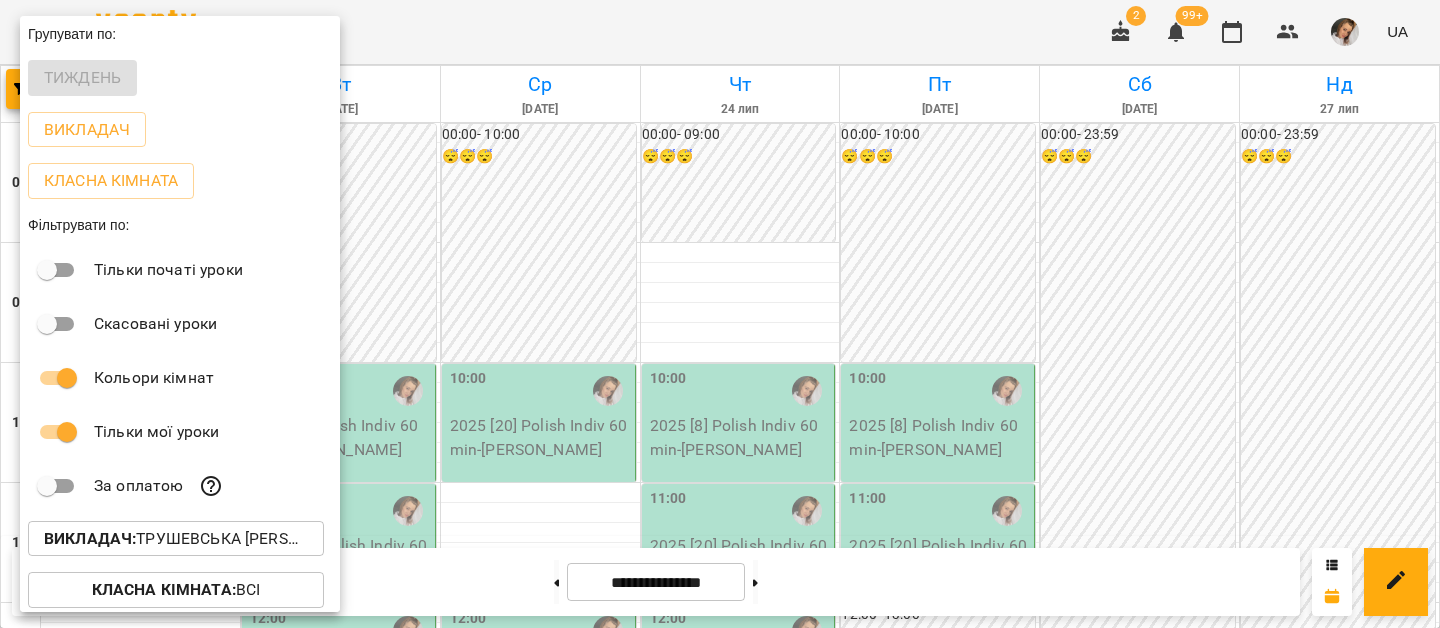 click at bounding box center (720, 314) 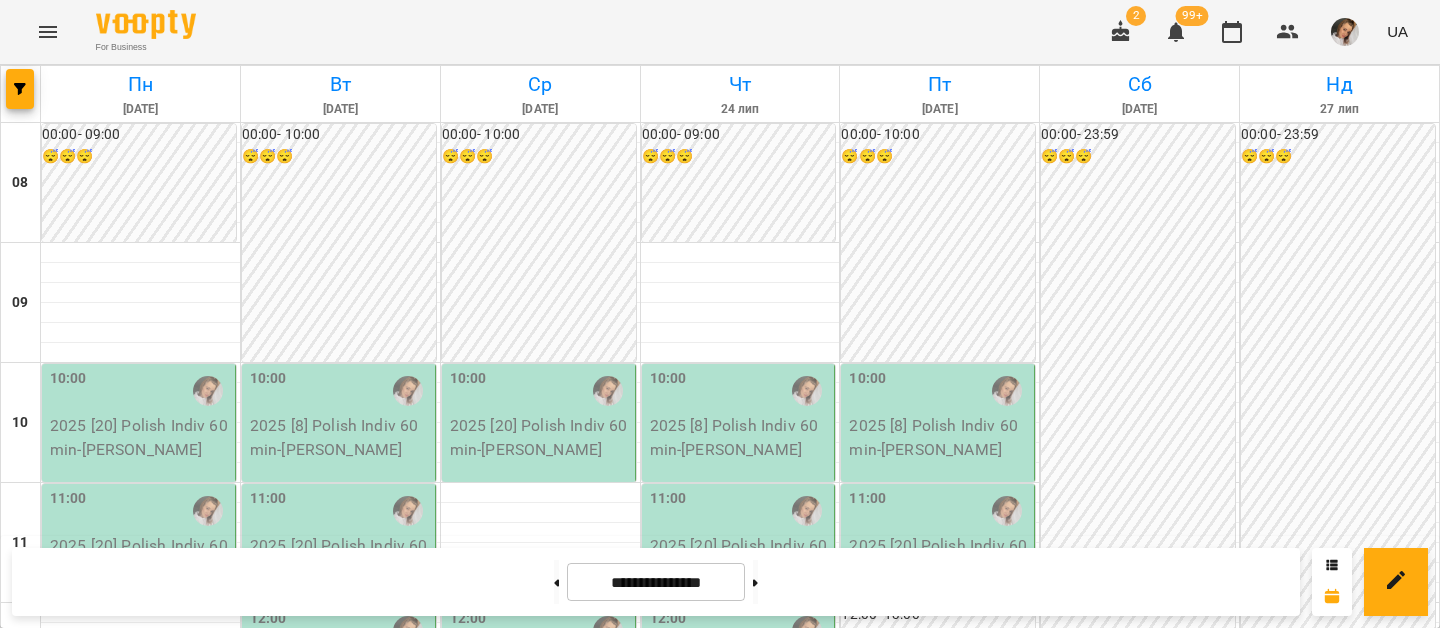 scroll, scrollTop: 132, scrollLeft: 0, axis: vertical 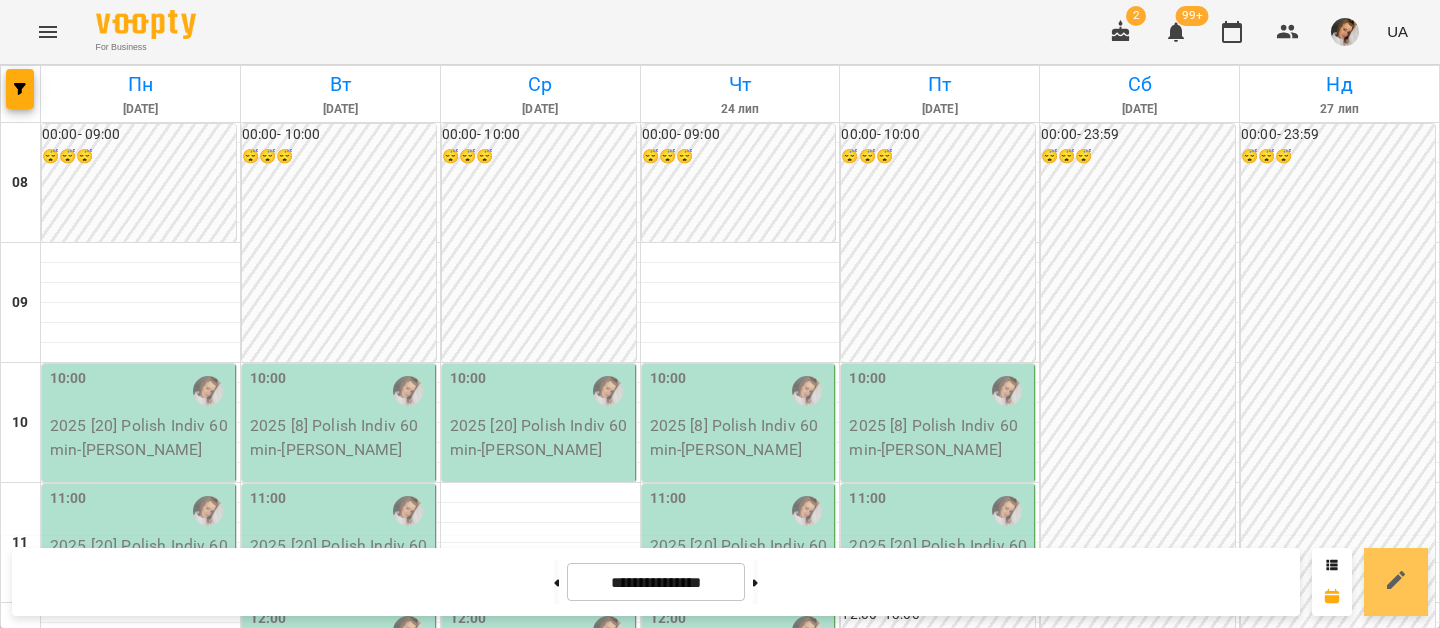 click at bounding box center (1396, 582) 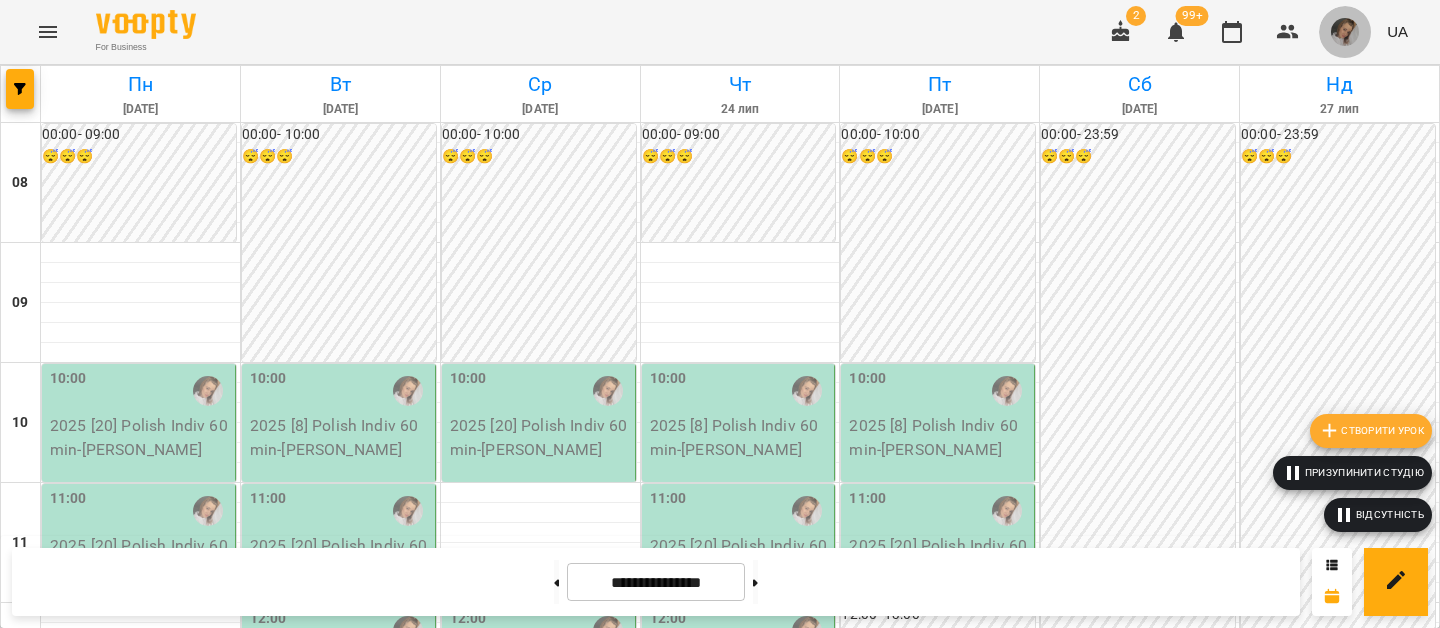 click at bounding box center (1345, 32) 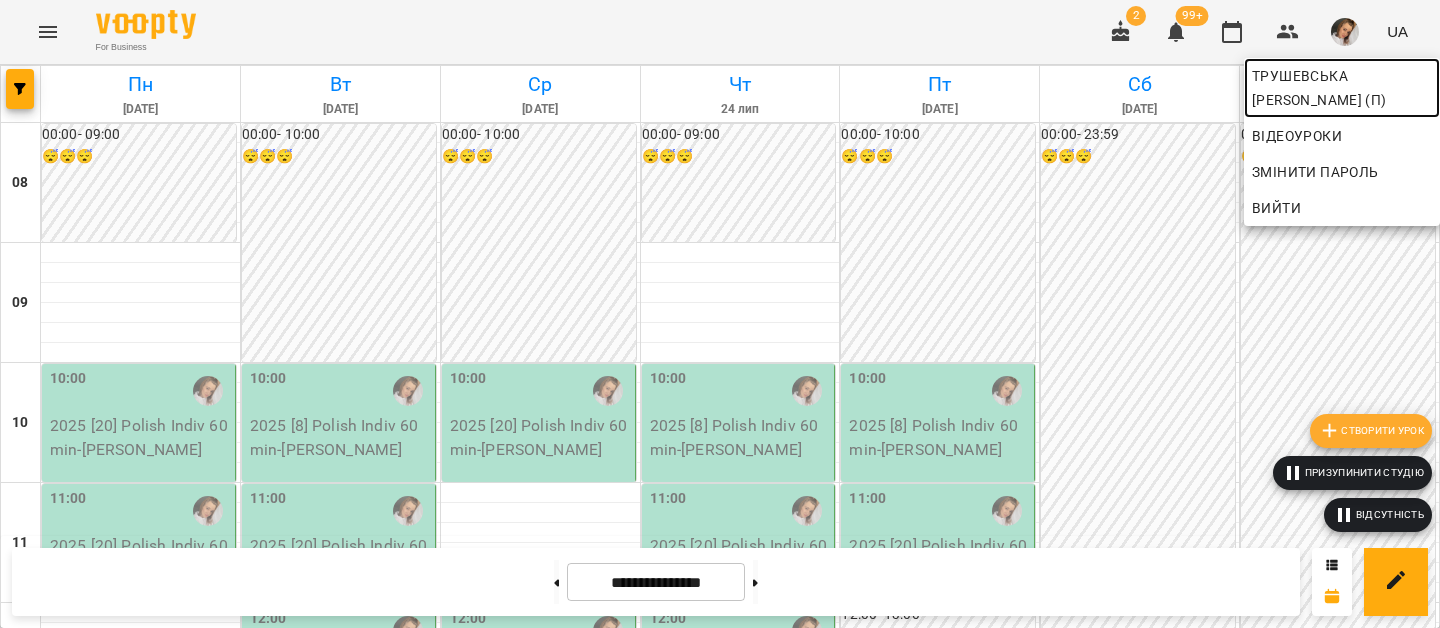 click on "Трушевська [PERSON_NAME] (п)" at bounding box center (1342, 88) 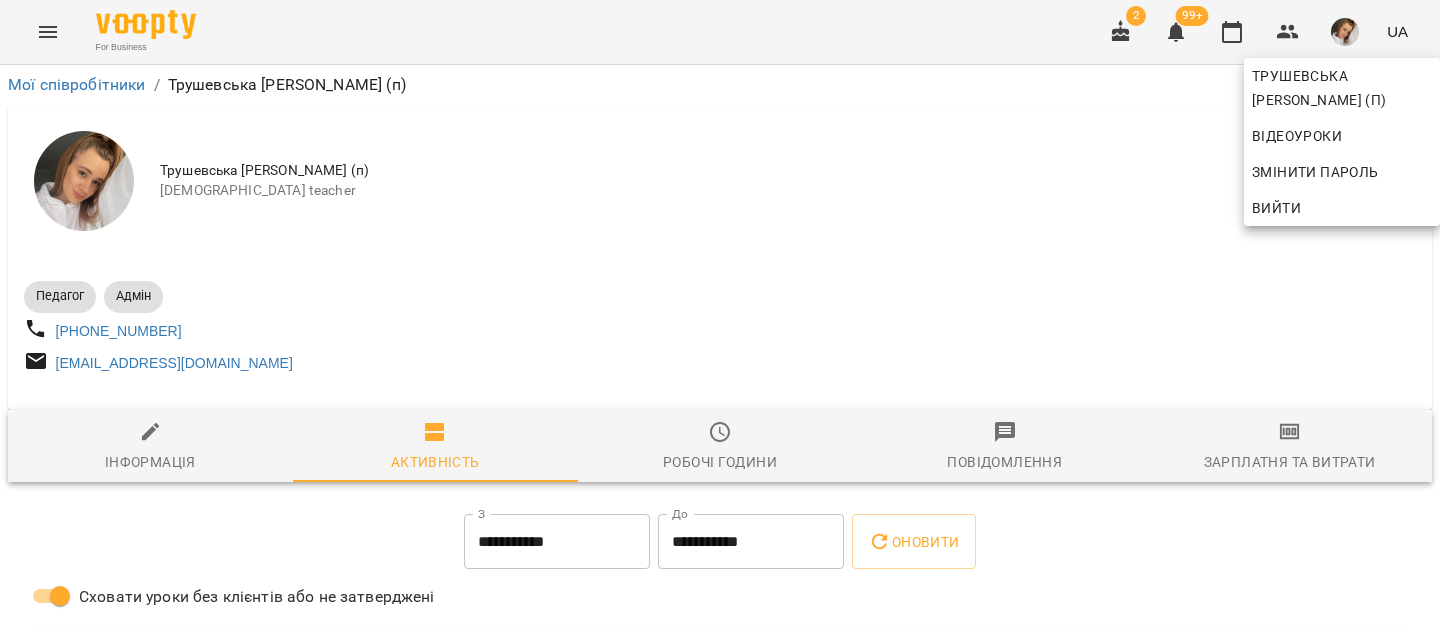 click at bounding box center [720, 314] 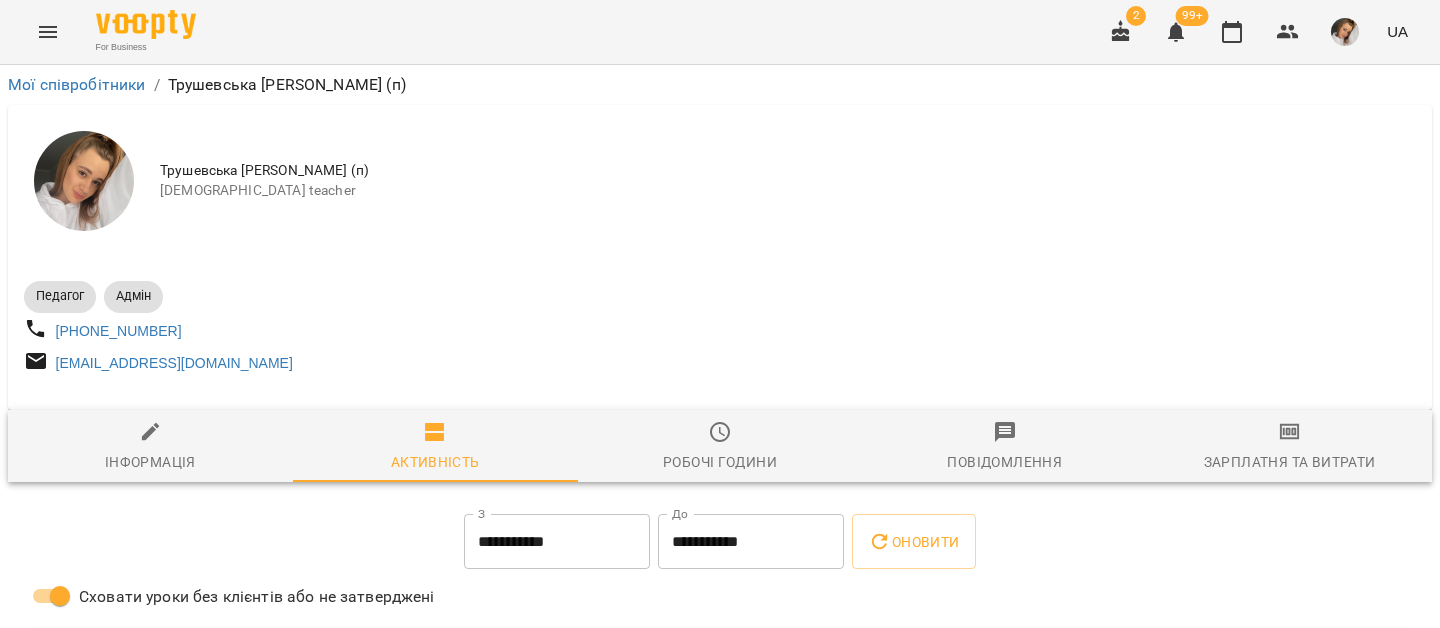 click on "Робочі години" at bounding box center (720, 462) 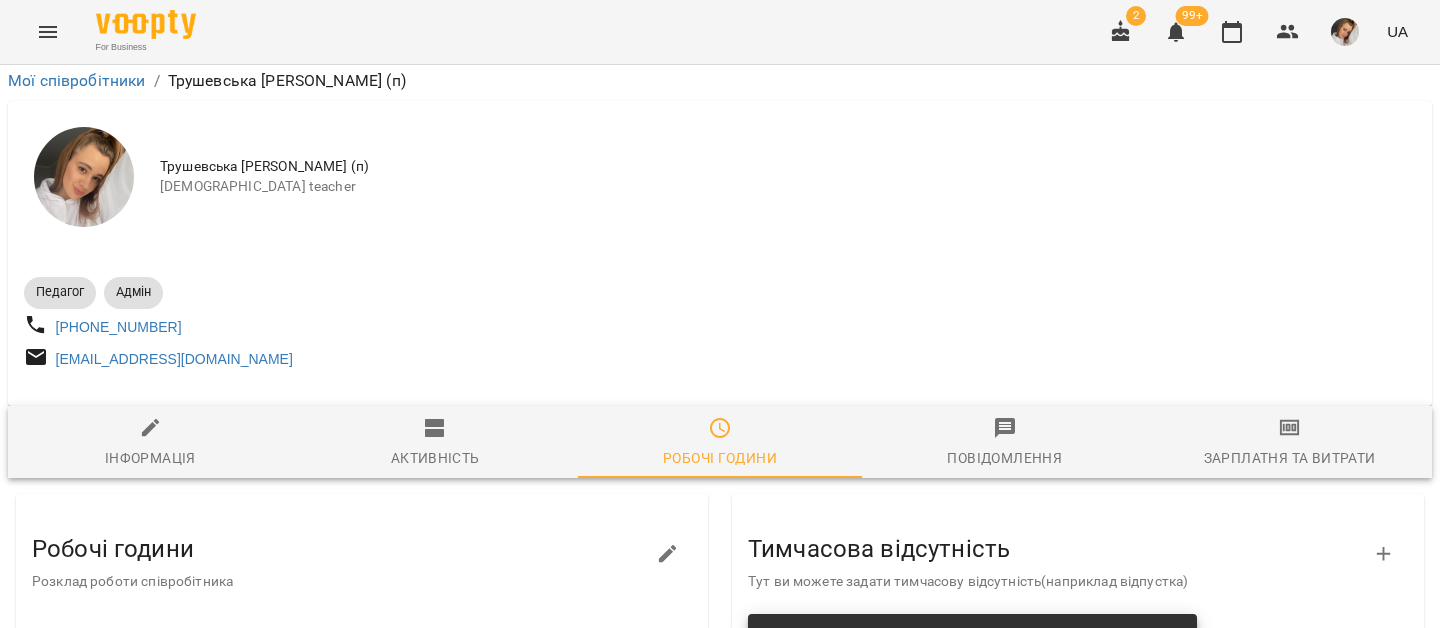 scroll, scrollTop: 356, scrollLeft: 0, axis: vertical 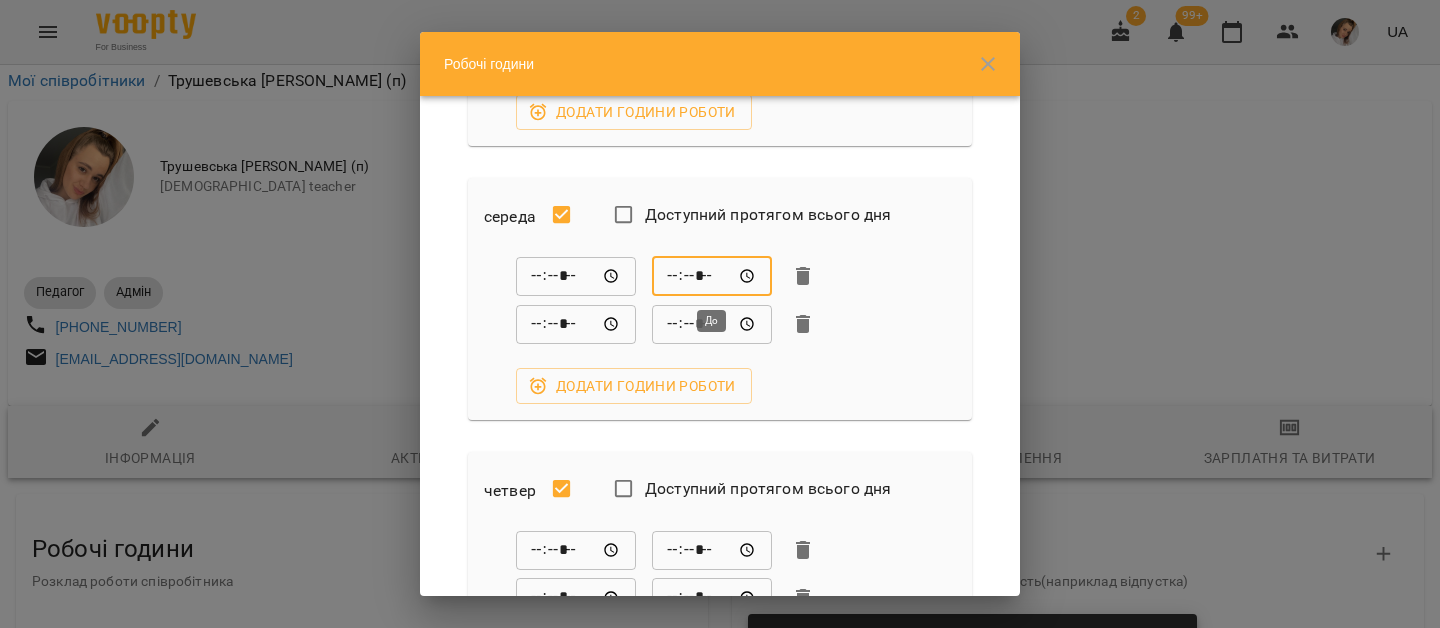 click on "*****" at bounding box center (712, 276) 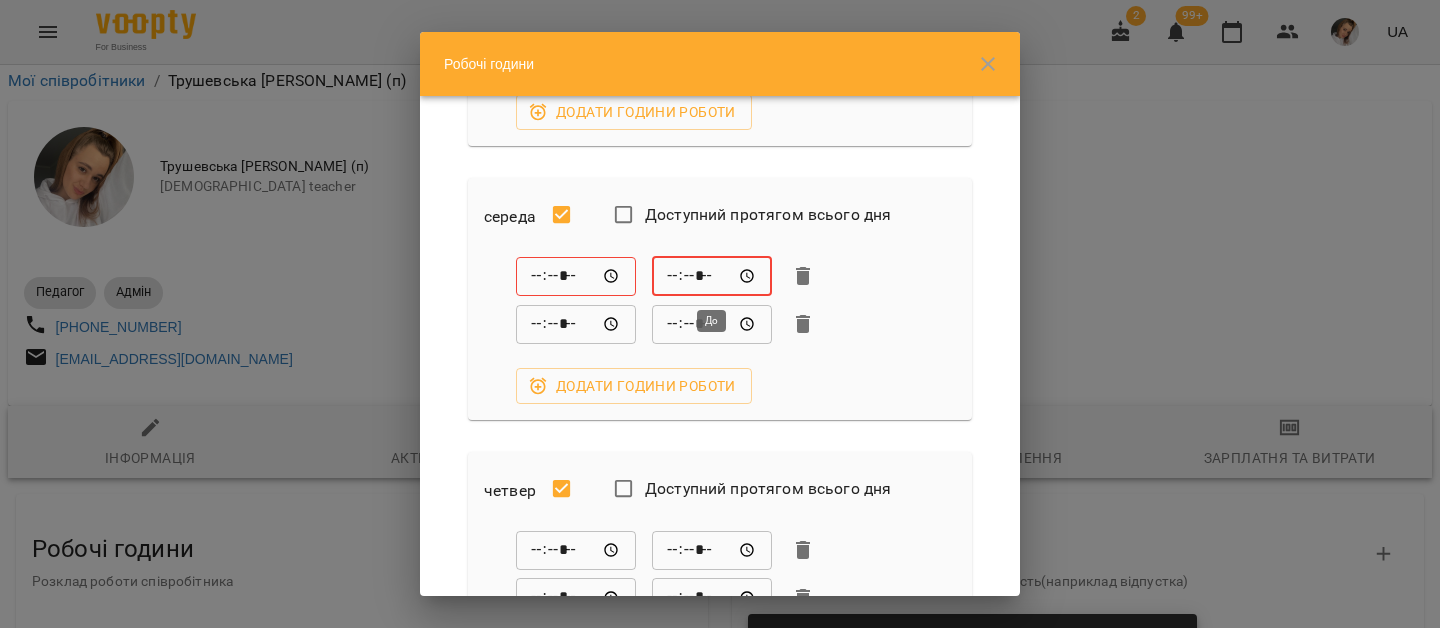 type on "*****" 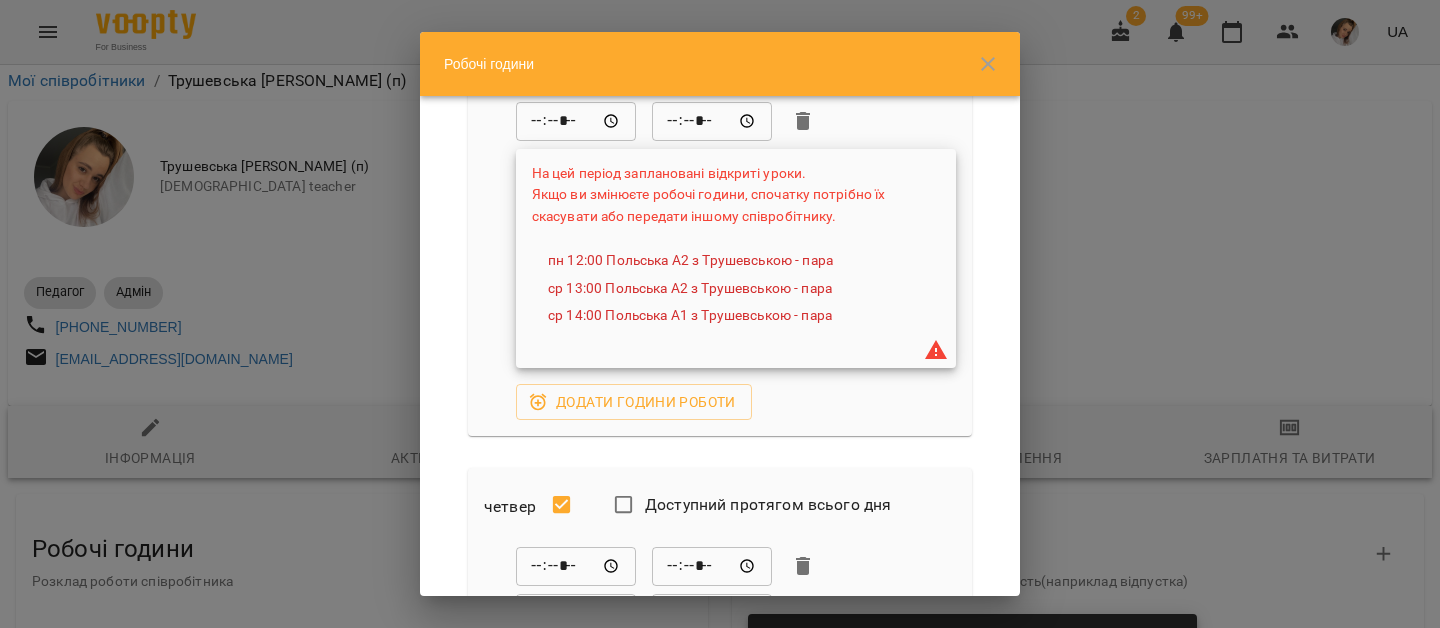 scroll, scrollTop: 961, scrollLeft: 0, axis: vertical 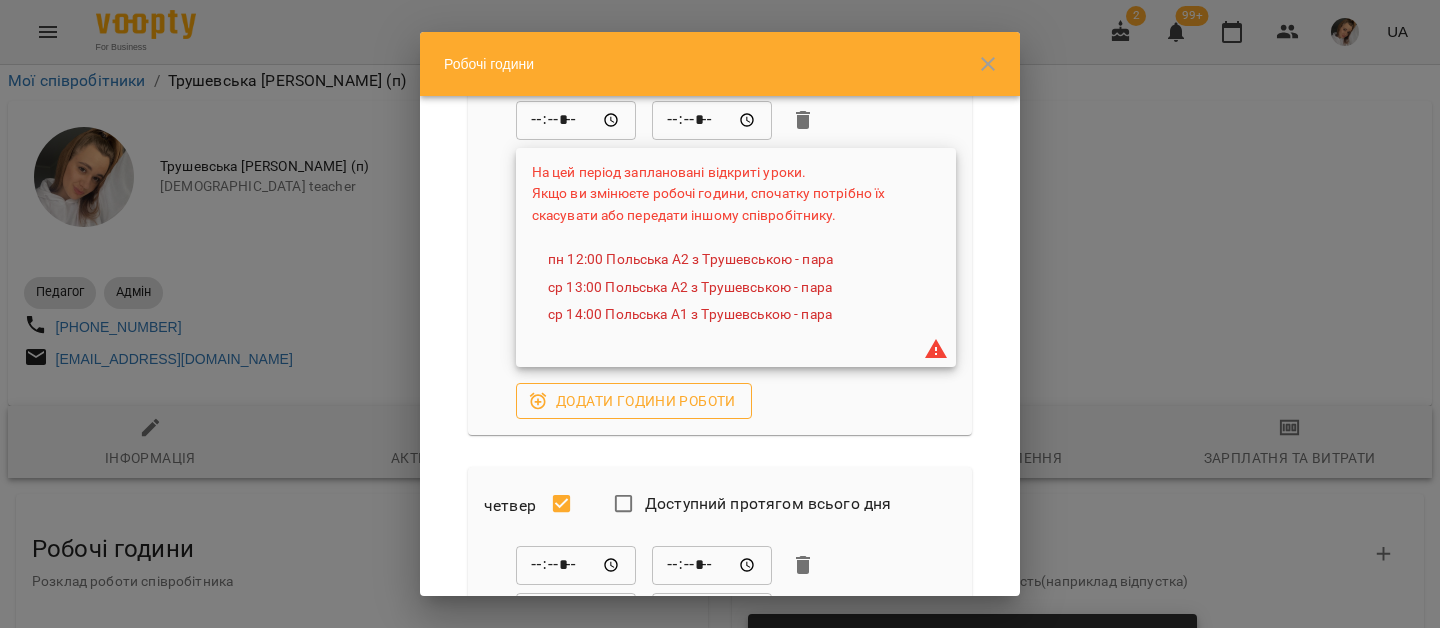 click on "Додати години роботи" at bounding box center (634, 401) 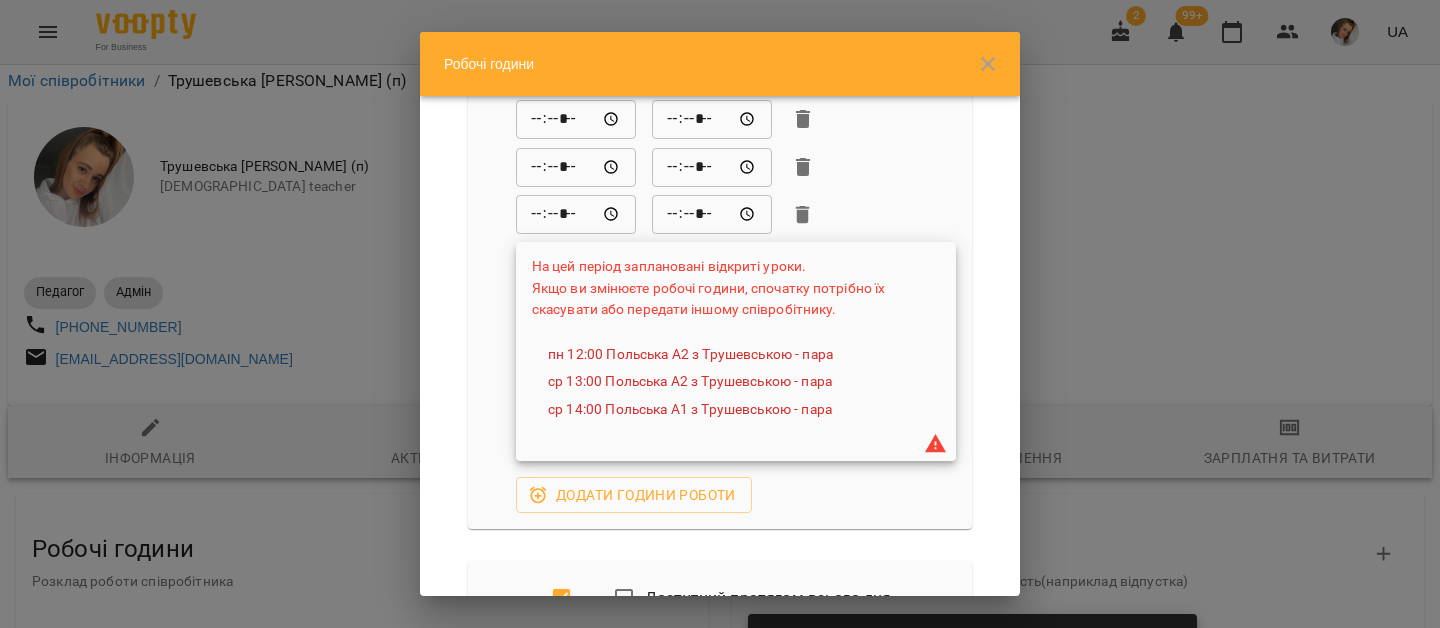 scroll, scrollTop: 907, scrollLeft: 0, axis: vertical 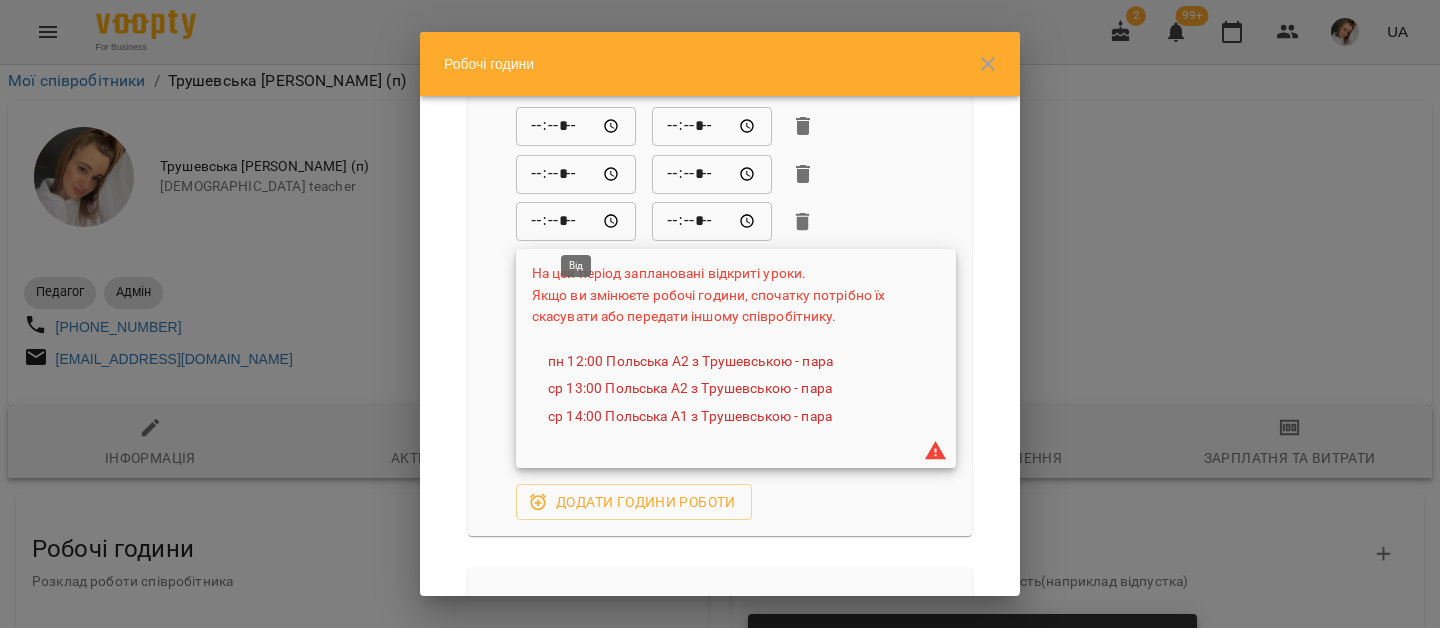 click on "*****" at bounding box center (576, 222) 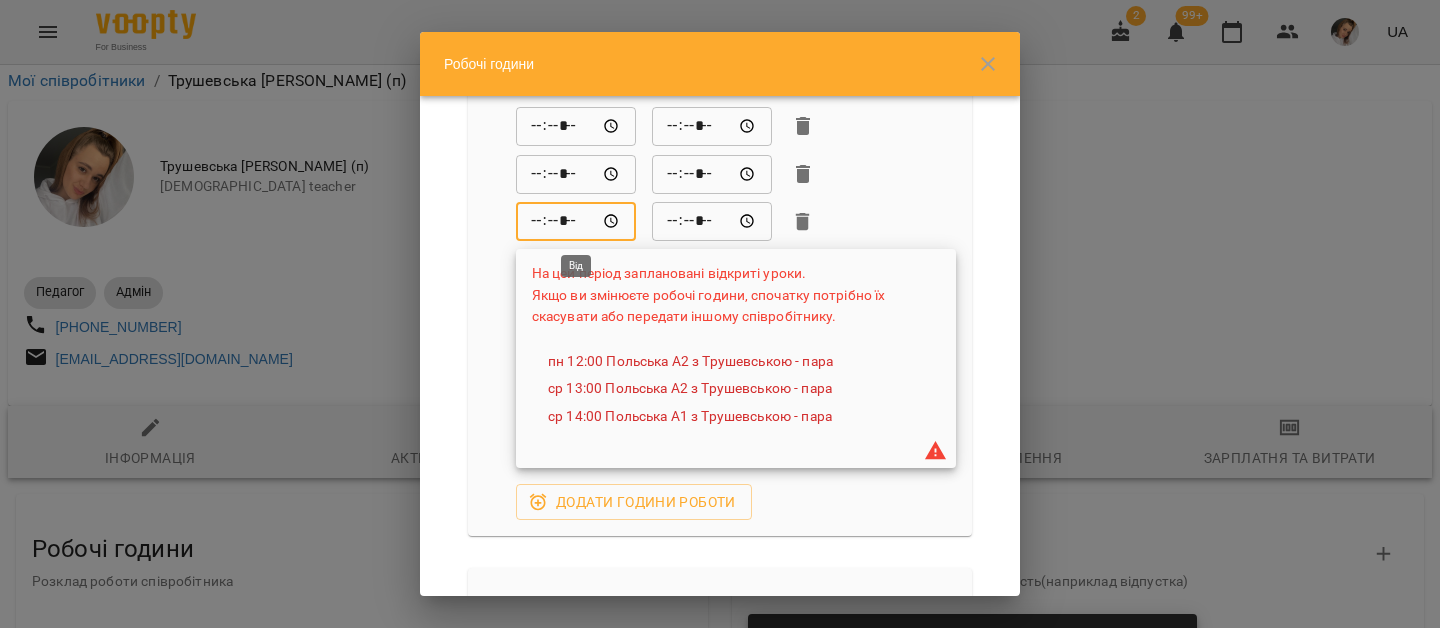 click on "*****" at bounding box center (576, 222) 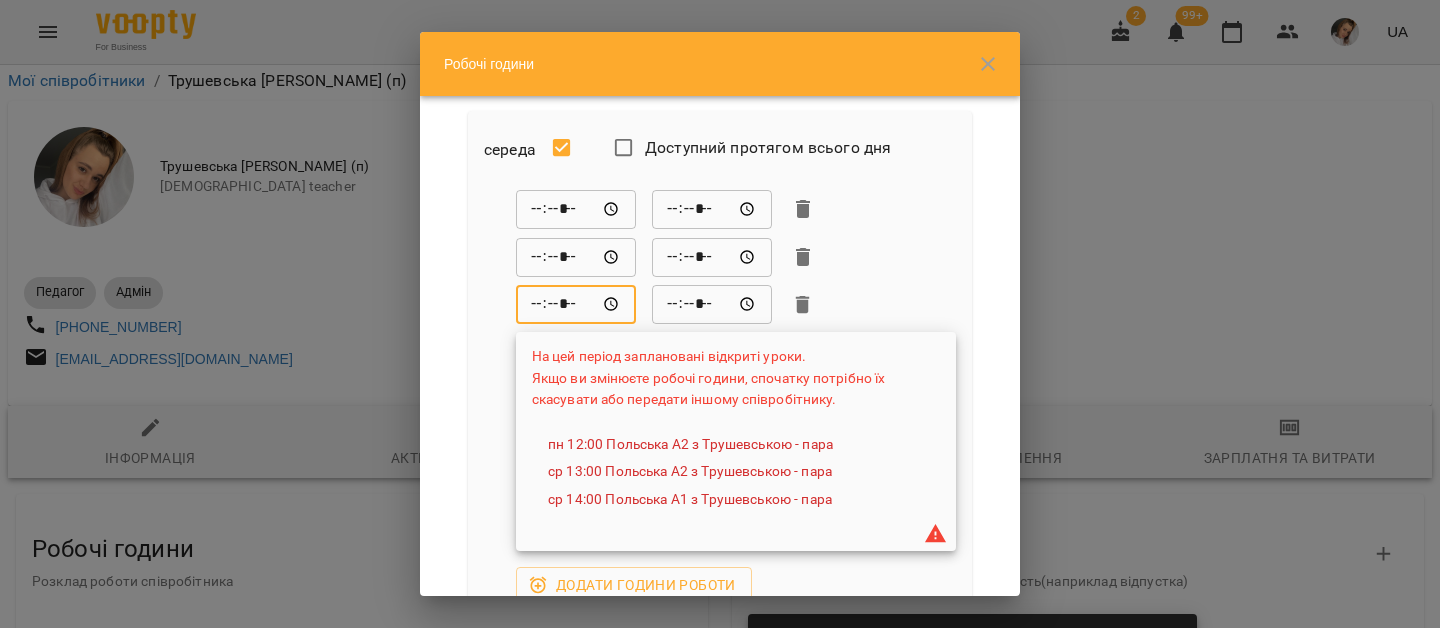 scroll, scrollTop: 795, scrollLeft: 0, axis: vertical 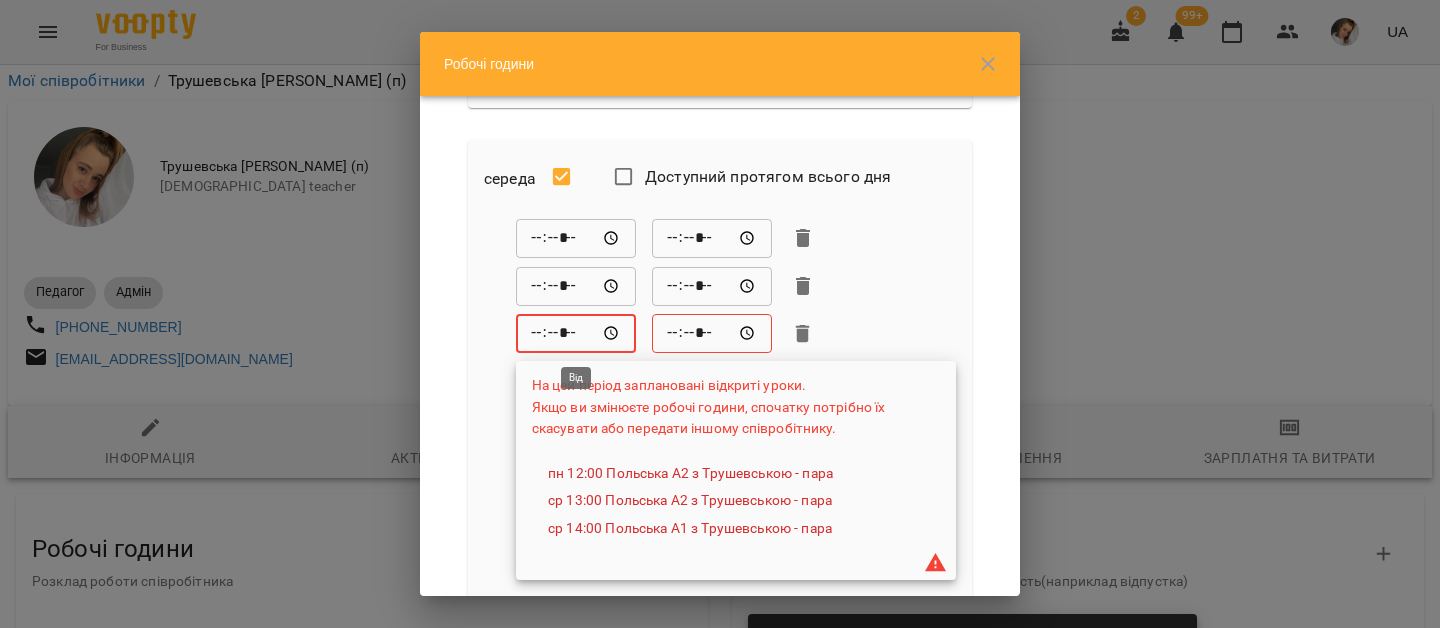 click on "*****" at bounding box center [576, 334] 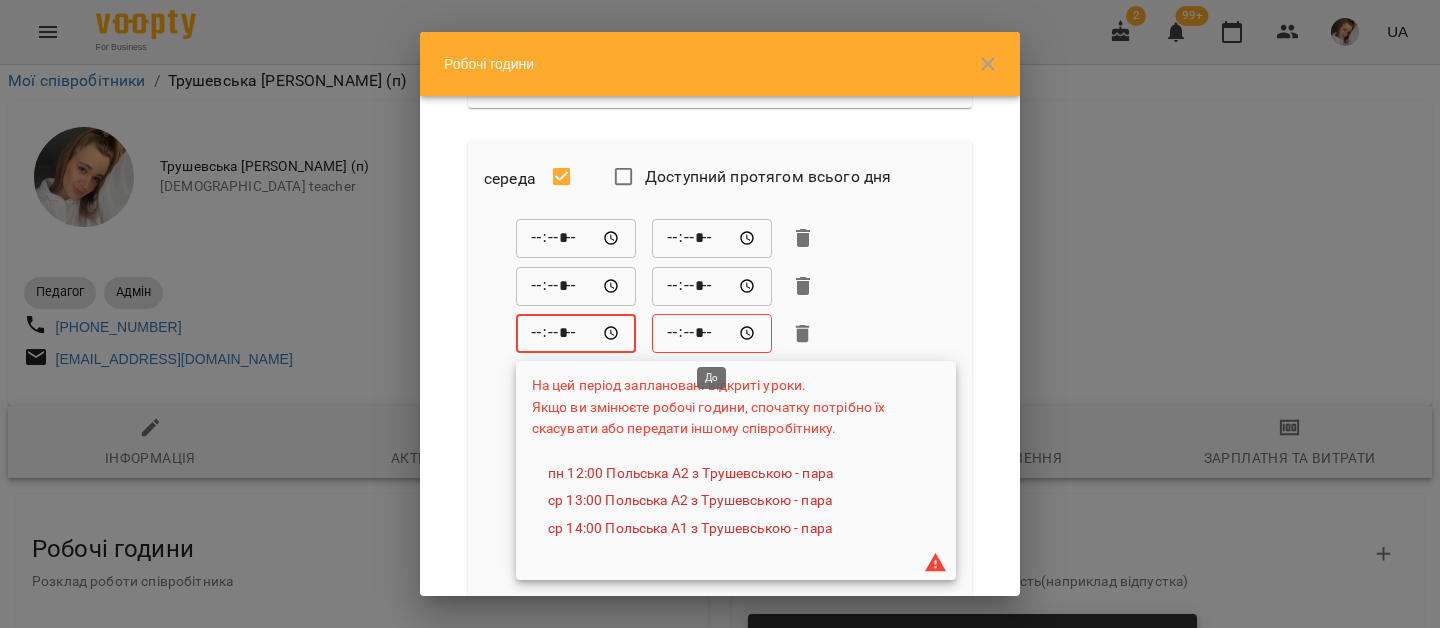type on "*****" 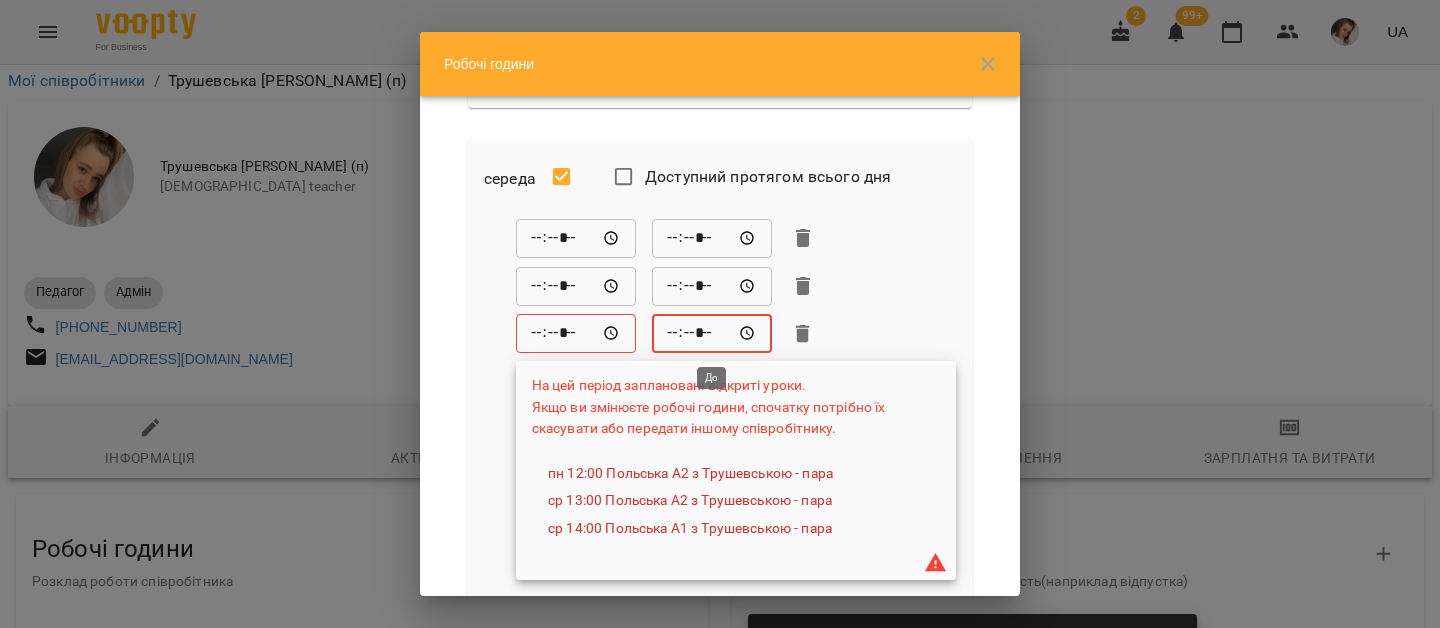 click on "*****" at bounding box center [712, 334] 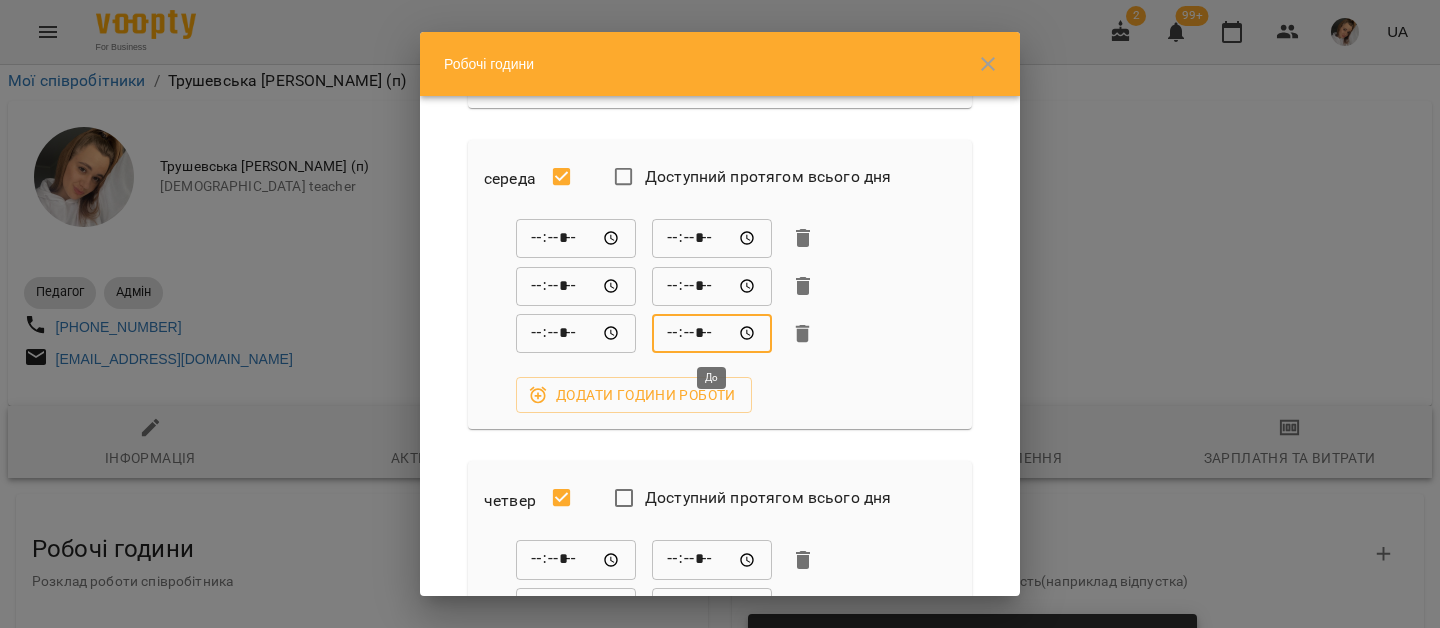 type on "*****" 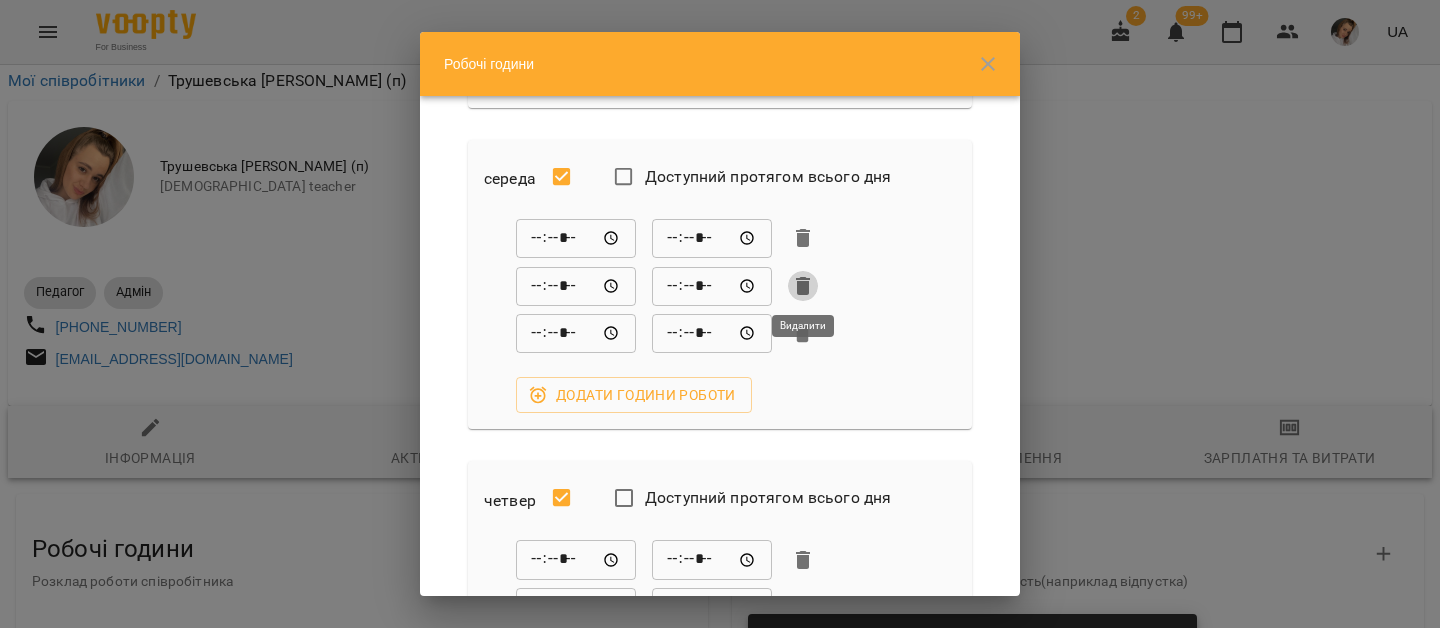 click 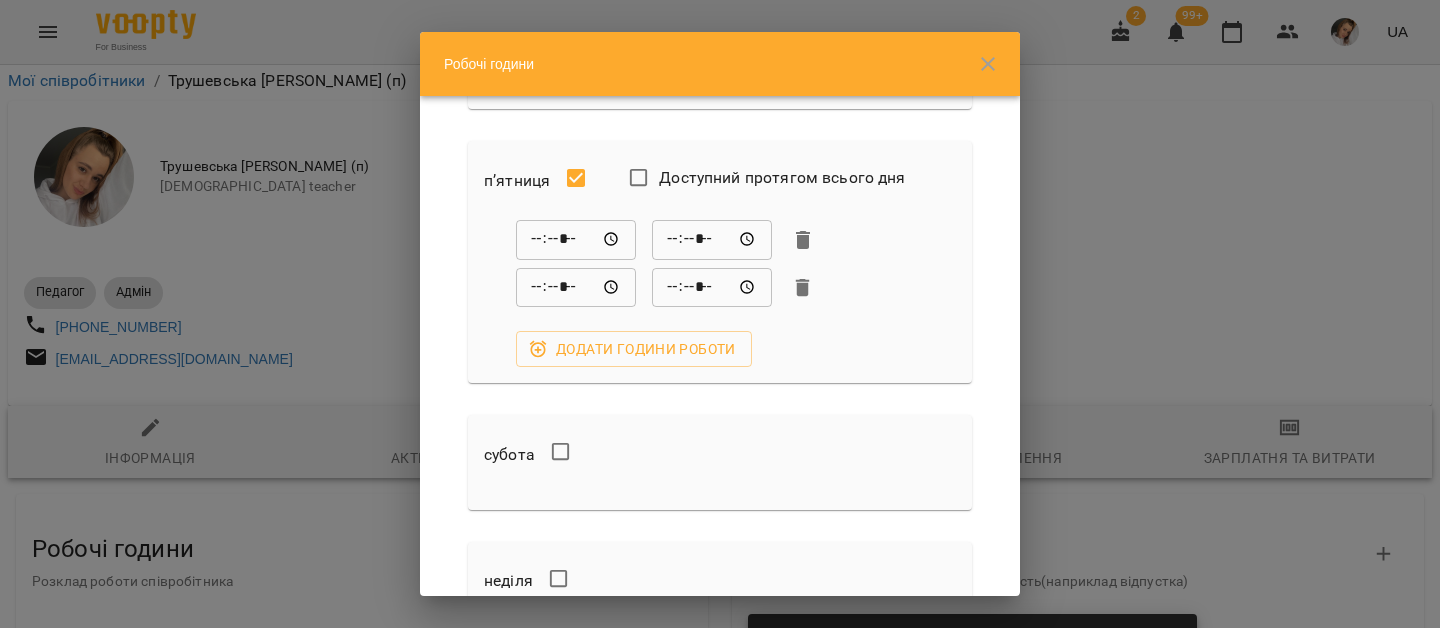 scroll, scrollTop: 1589, scrollLeft: 0, axis: vertical 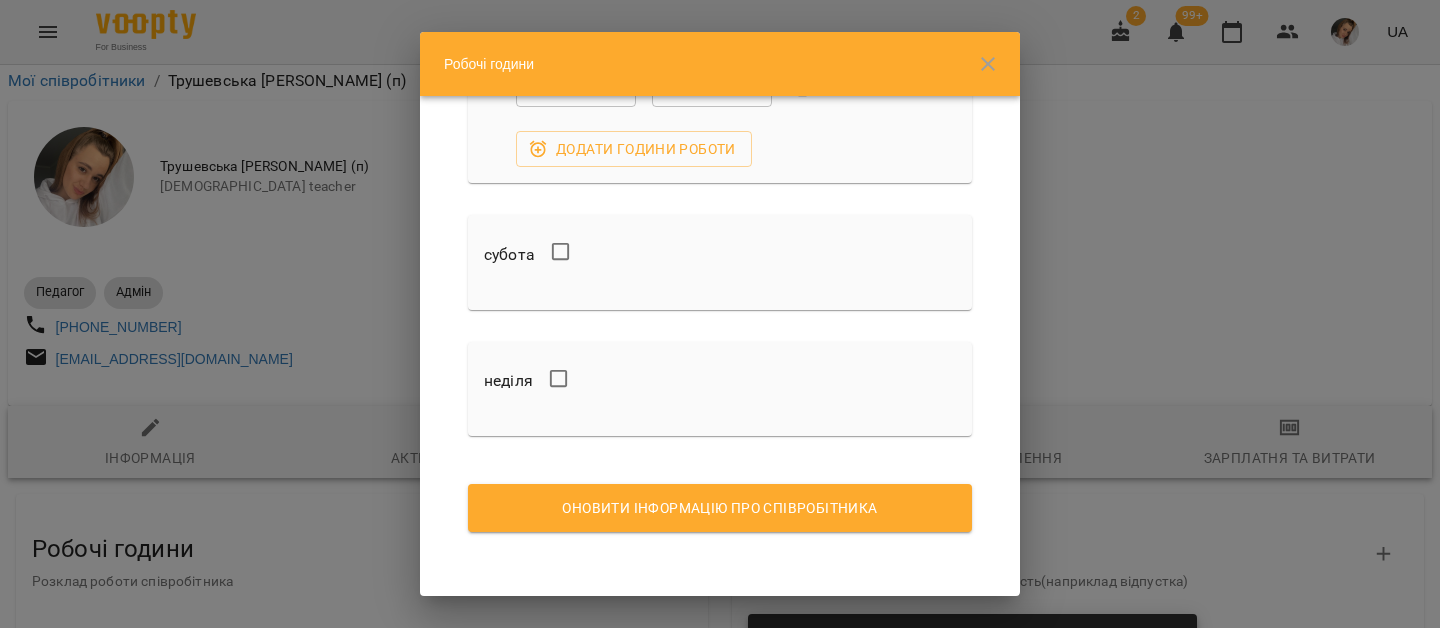 click on "понеділок Доступний протягом всього дня ***** ​ ***** ​ ***** ​ ***** ​ ***** ​ ***** ​ На цей період заплановані відкриті уроки.   Якщо ви змінюєте робочі години, спочатку потрібно їх скасувати або передати іншому співробітнику. вт   13:00   [PERSON_NAME] (польська, індивідуально) Додати години роботи вівторок Доступний протягом всього дня ***** ​ ***** ​ ***** ​ ***** ​ ***** ​ ***** ​ Додати години роботи середа Доступний протягом всього дня ***** ​ ***** ​ ***** ​ ***** ​ Додати години роботи четвер Доступний протягом всього дня ***** ​ ***** ​ ***** ​ ***** ​ ***** ​ ***** ​ Додати години роботи ***** ​" at bounding box center (720, -449) 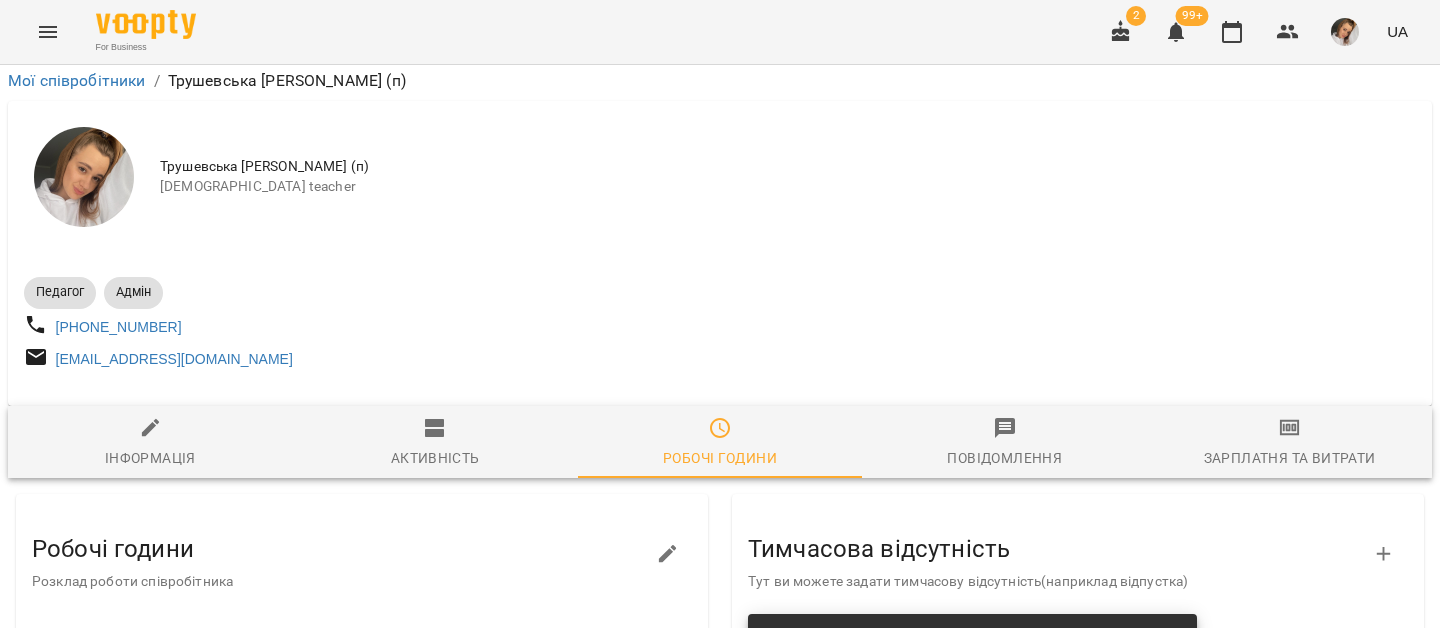 scroll, scrollTop: 0, scrollLeft: 0, axis: both 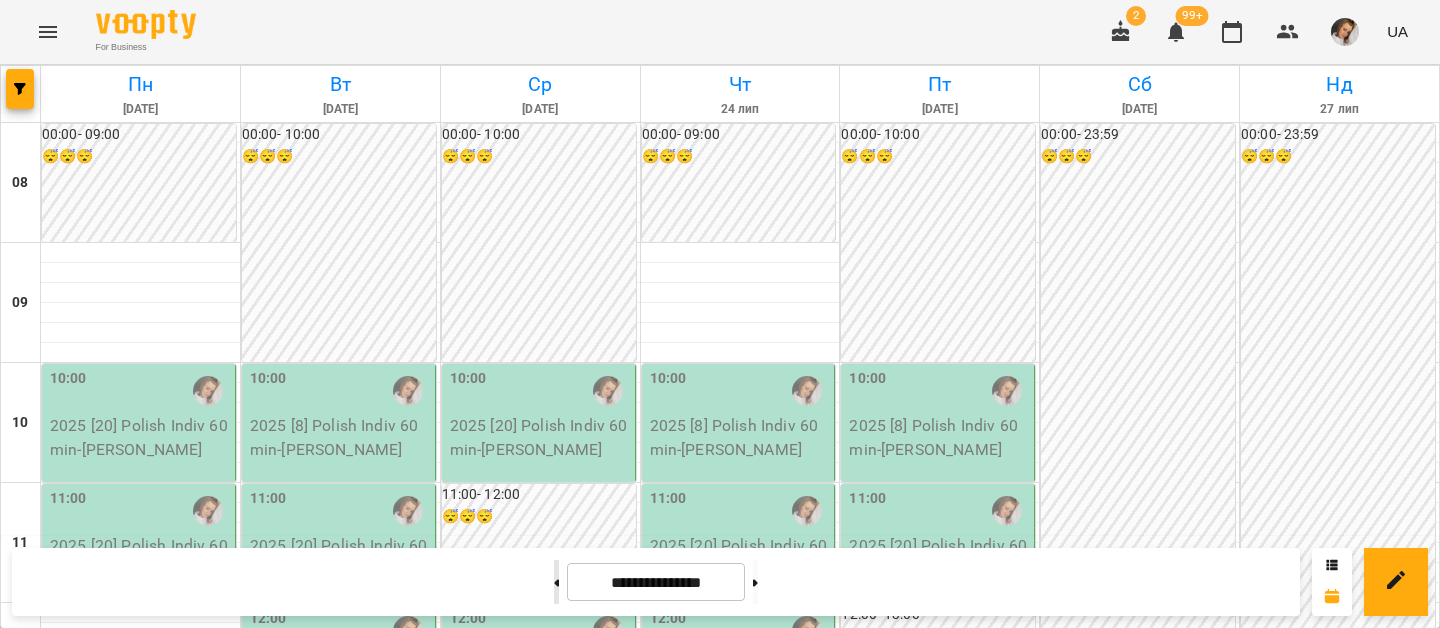 click at bounding box center [556, 582] 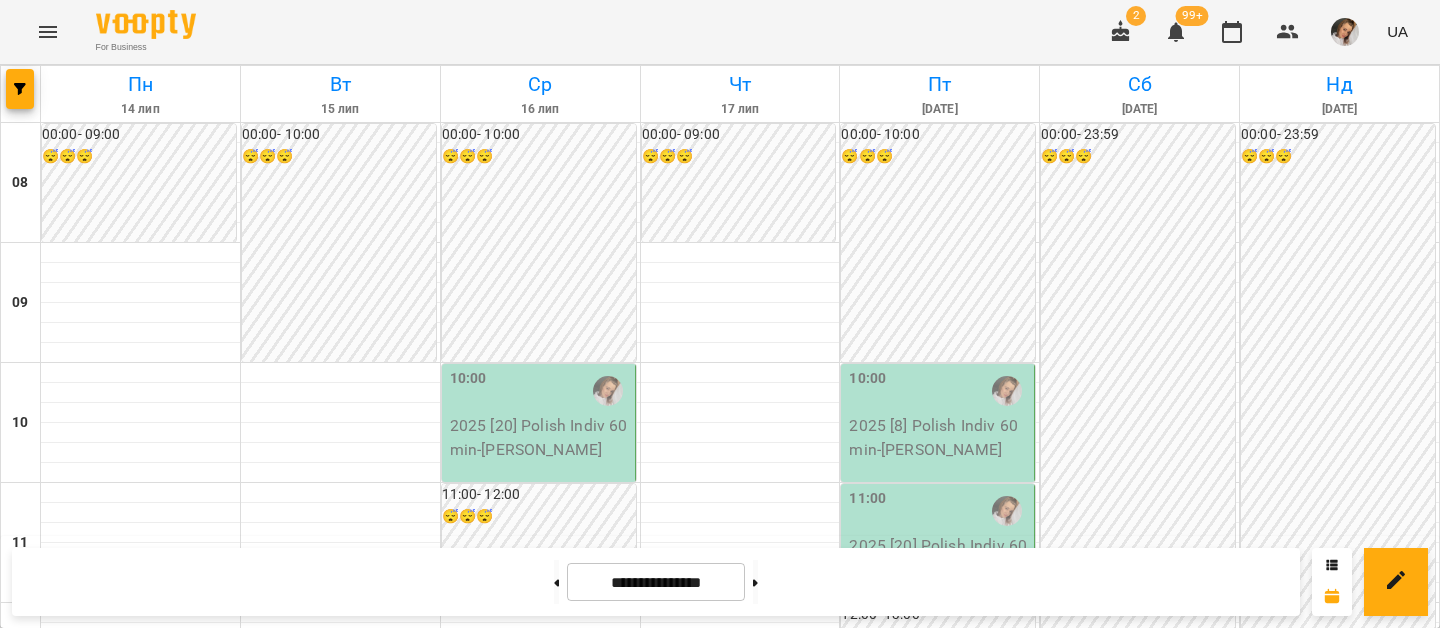 scroll, scrollTop: 279, scrollLeft: 0, axis: vertical 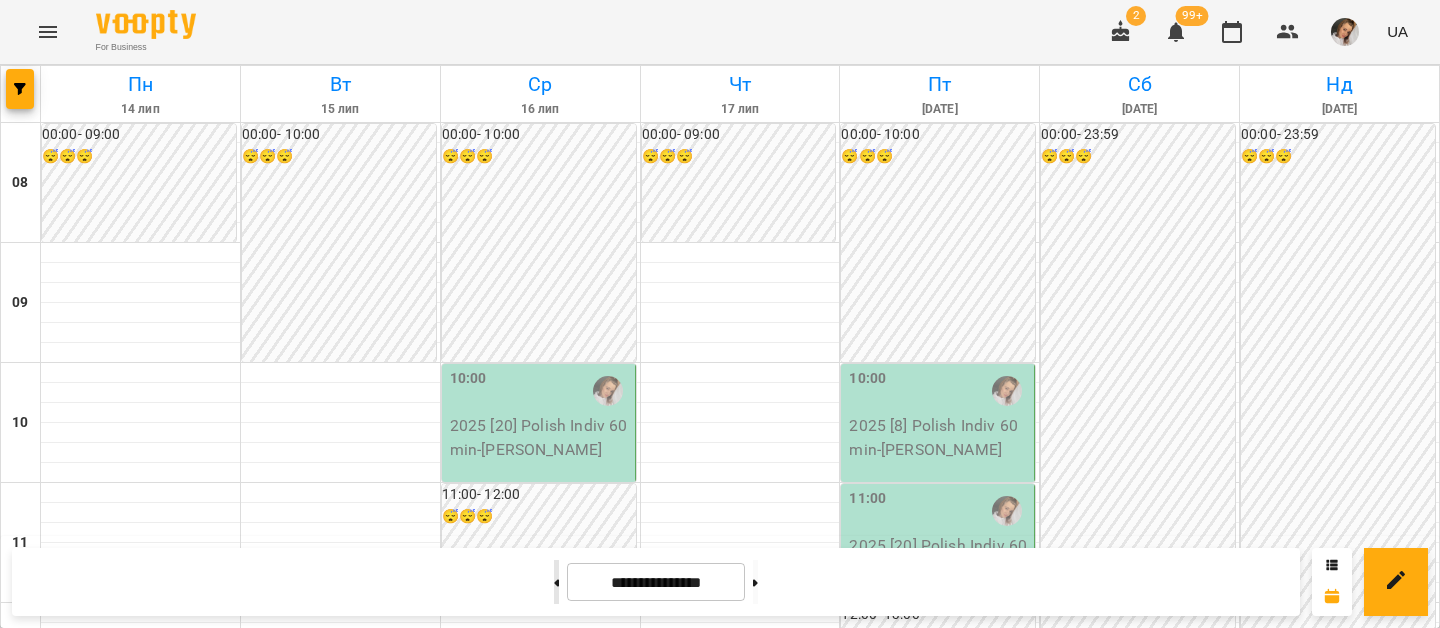 click at bounding box center (556, 582) 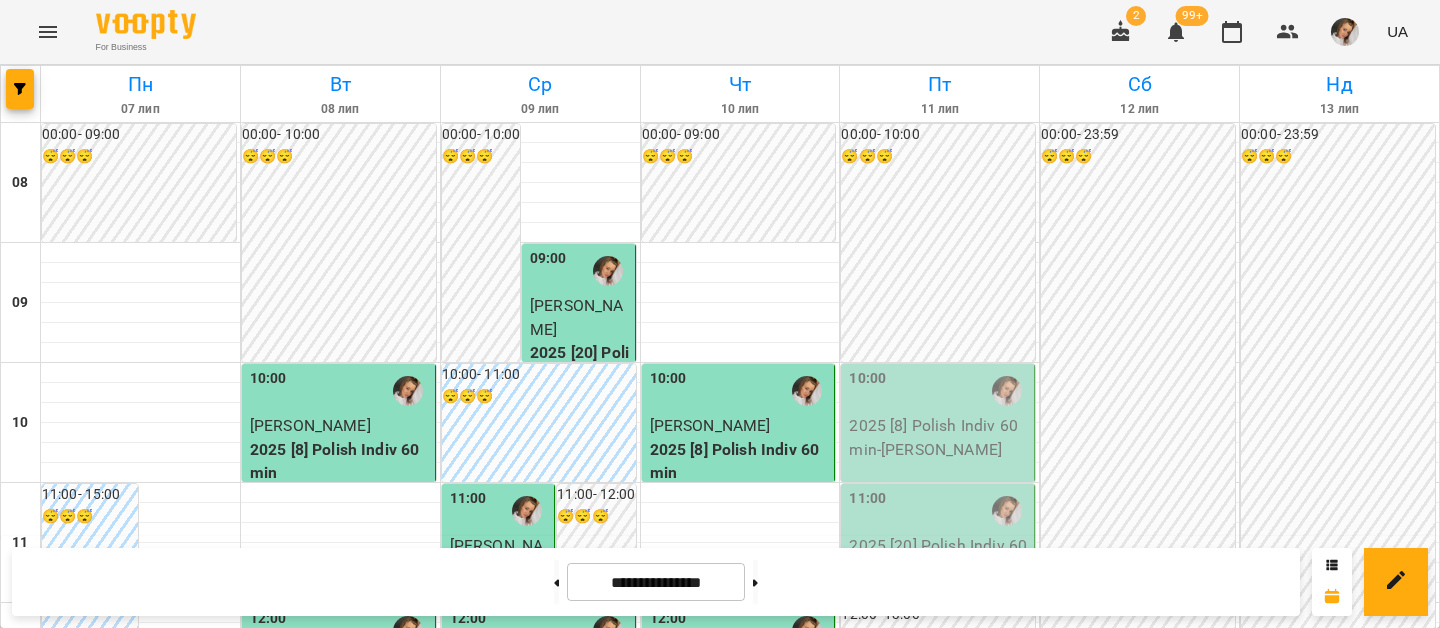 scroll, scrollTop: 815, scrollLeft: 0, axis: vertical 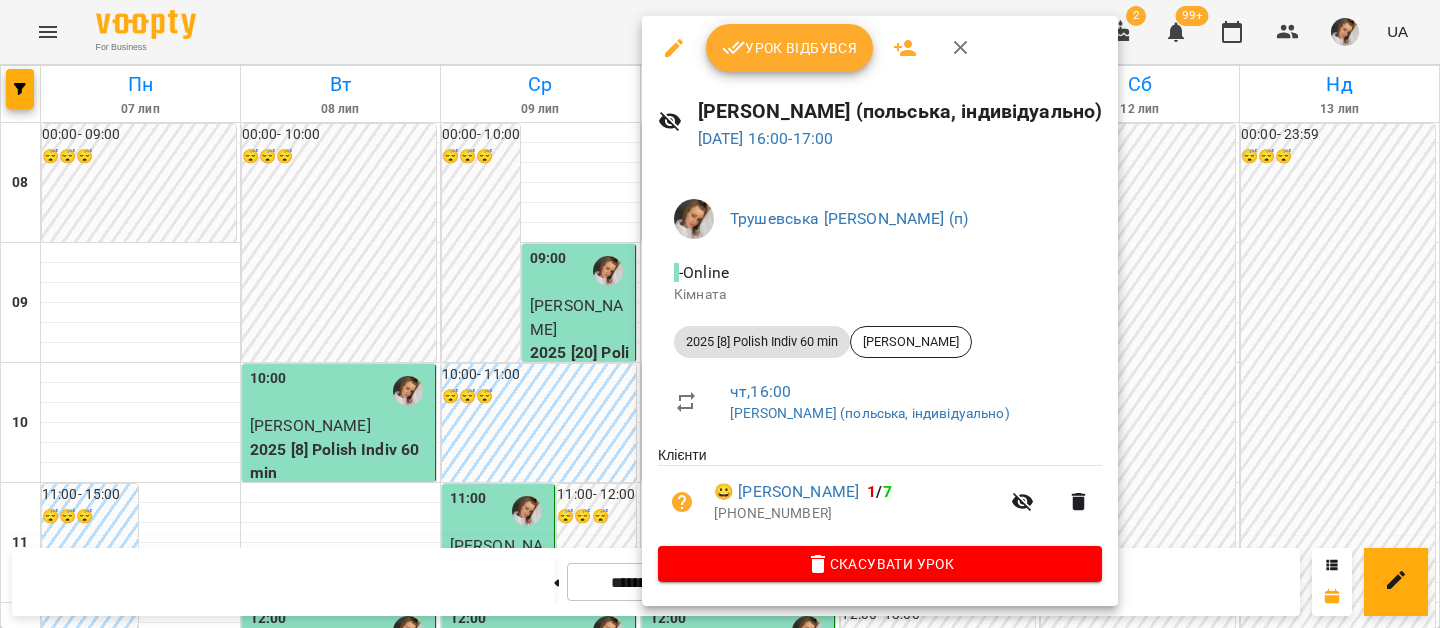 click on "Урок відбувся" at bounding box center [790, 48] 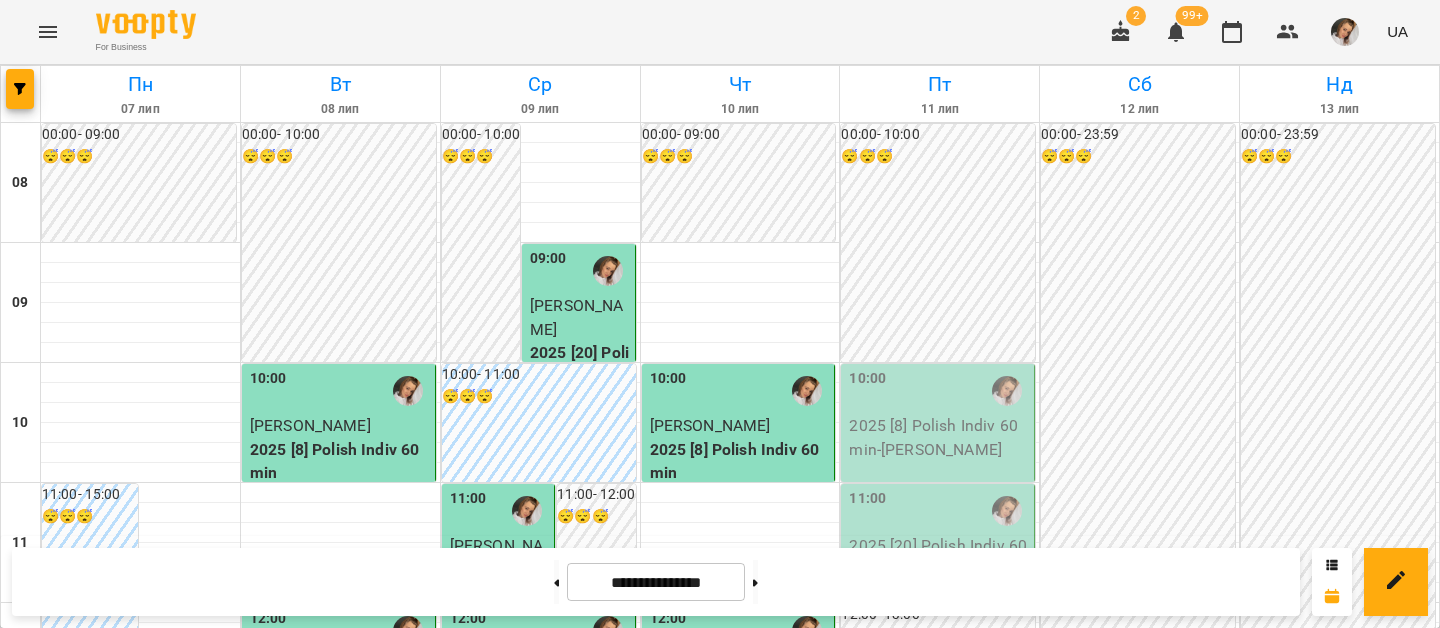 scroll, scrollTop: 1026, scrollLeft: 0, axis: vertical 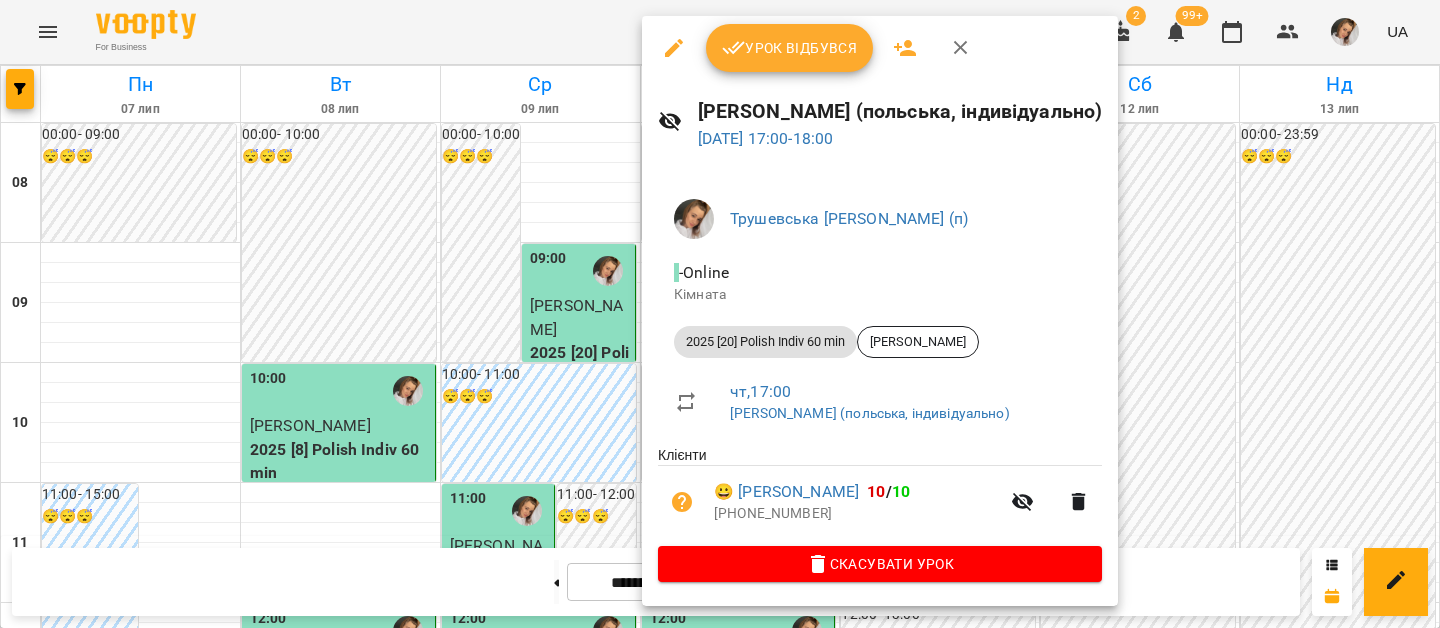 click on "Урок відбувся" at bounding box center (790, 48) 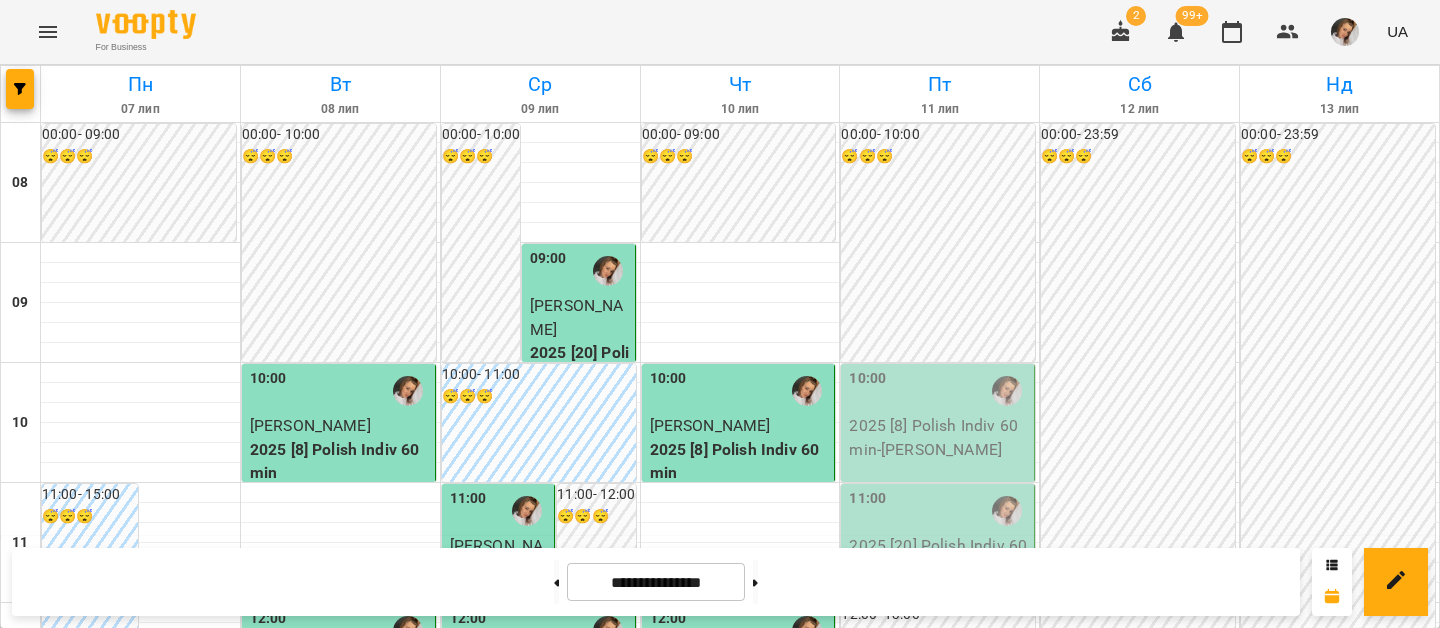 scroll, scrollTop: 0, scrollLeft: 0, axis: both 